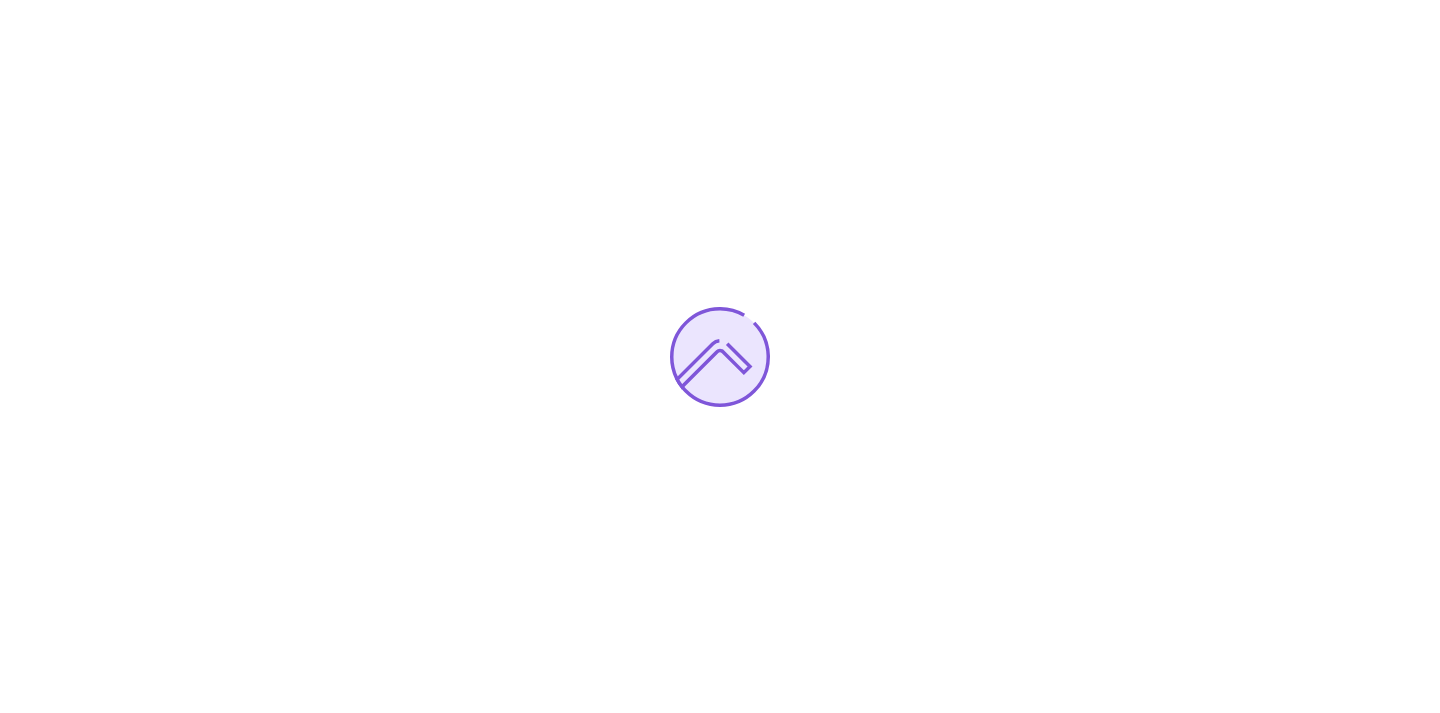scroll, scrollTop: 0, scrollLeft: 0, axis: both 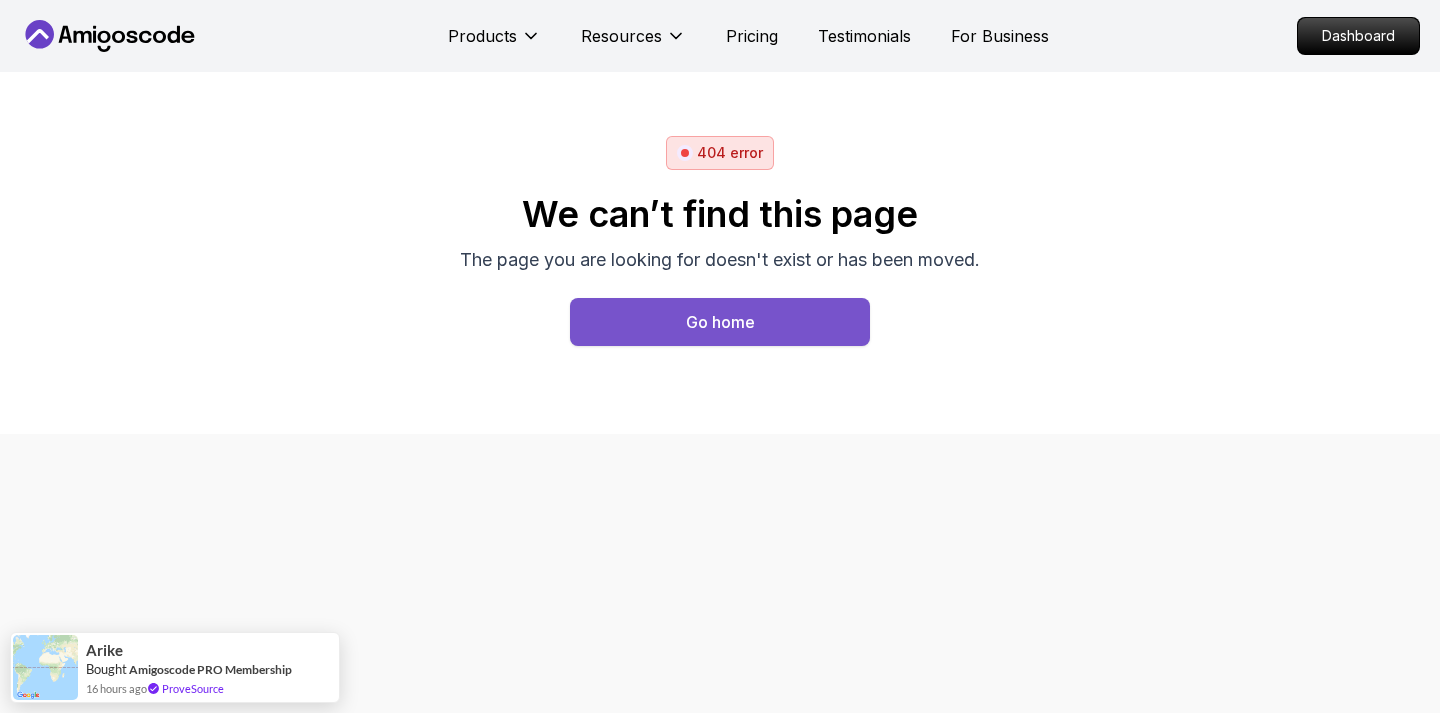 click on "Go home" at bounding box center (720, 322) 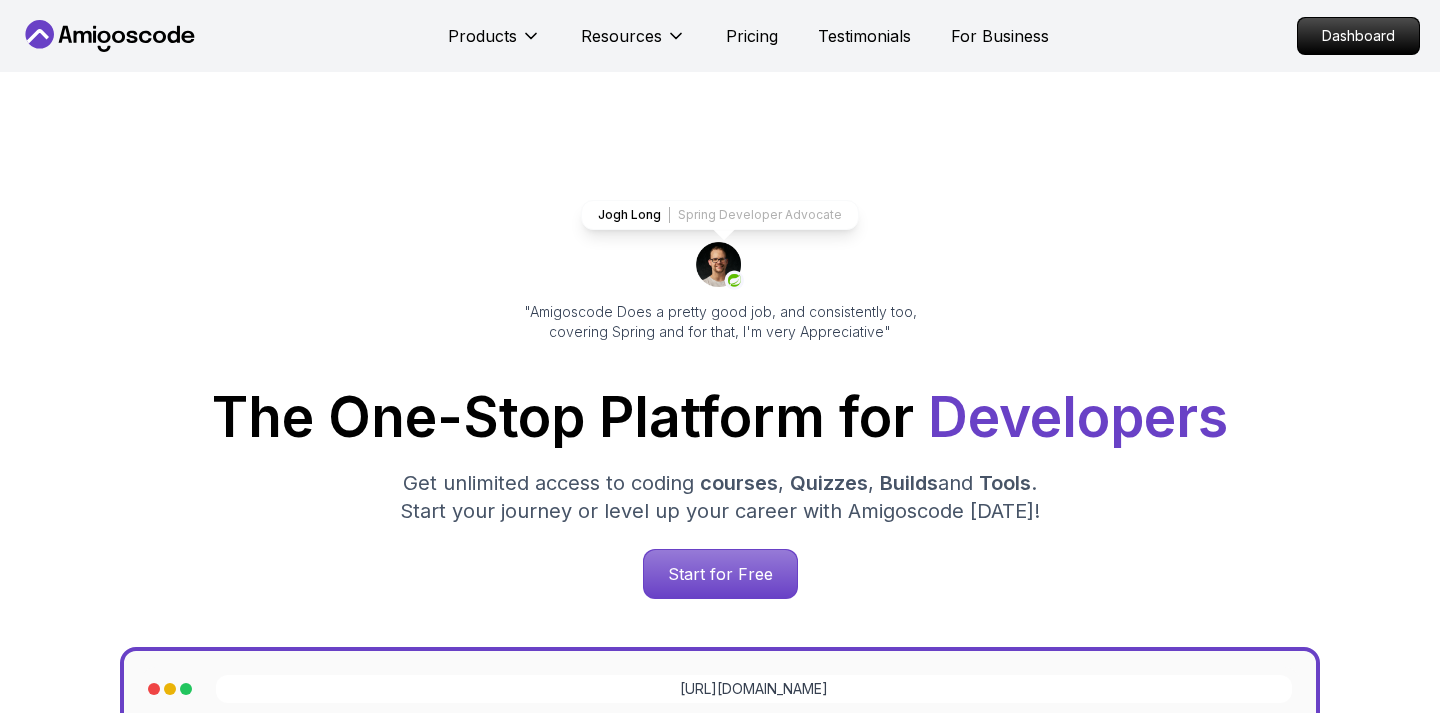 scroll, scrollTop: 0, scrollLeft: 0, axis: both 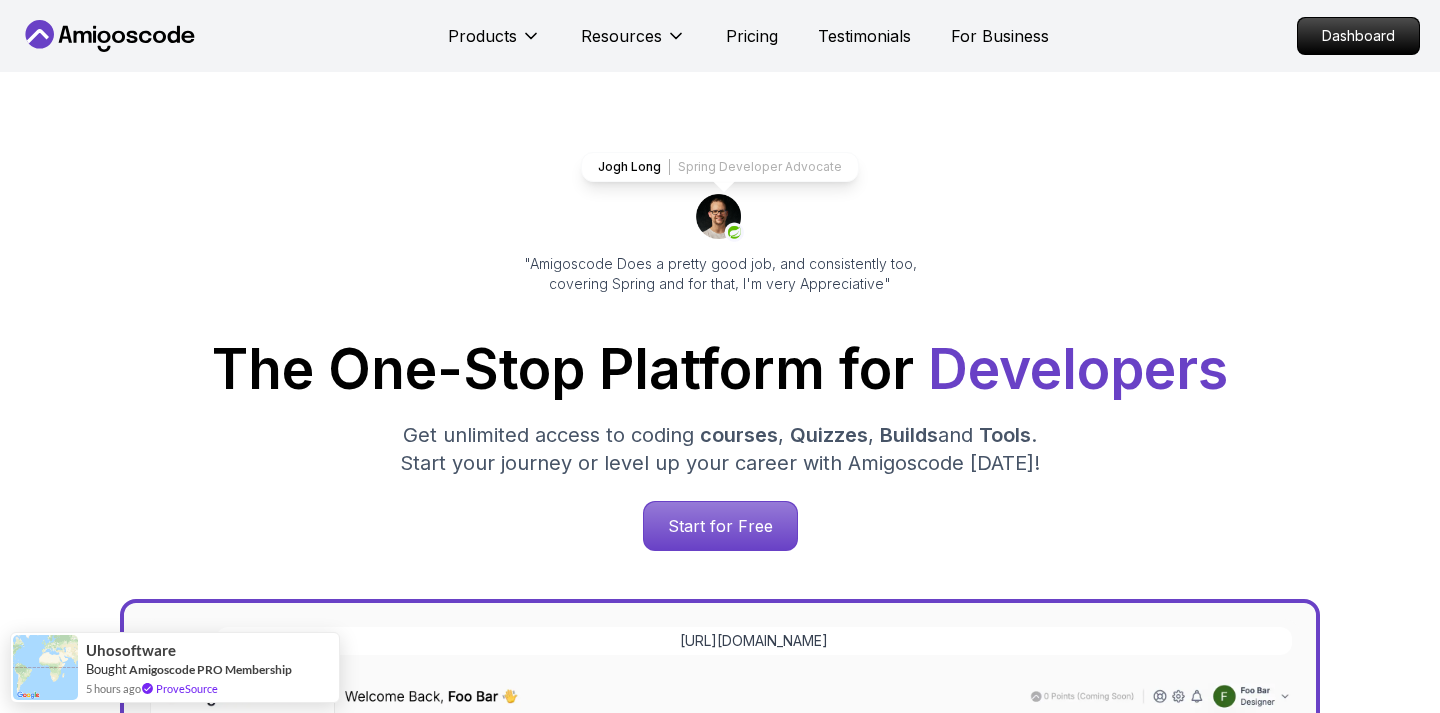 drag, startPoint x: 662, startPoint y: 267, endPoint x: 933, endPoint y: 287, distance: 271.737 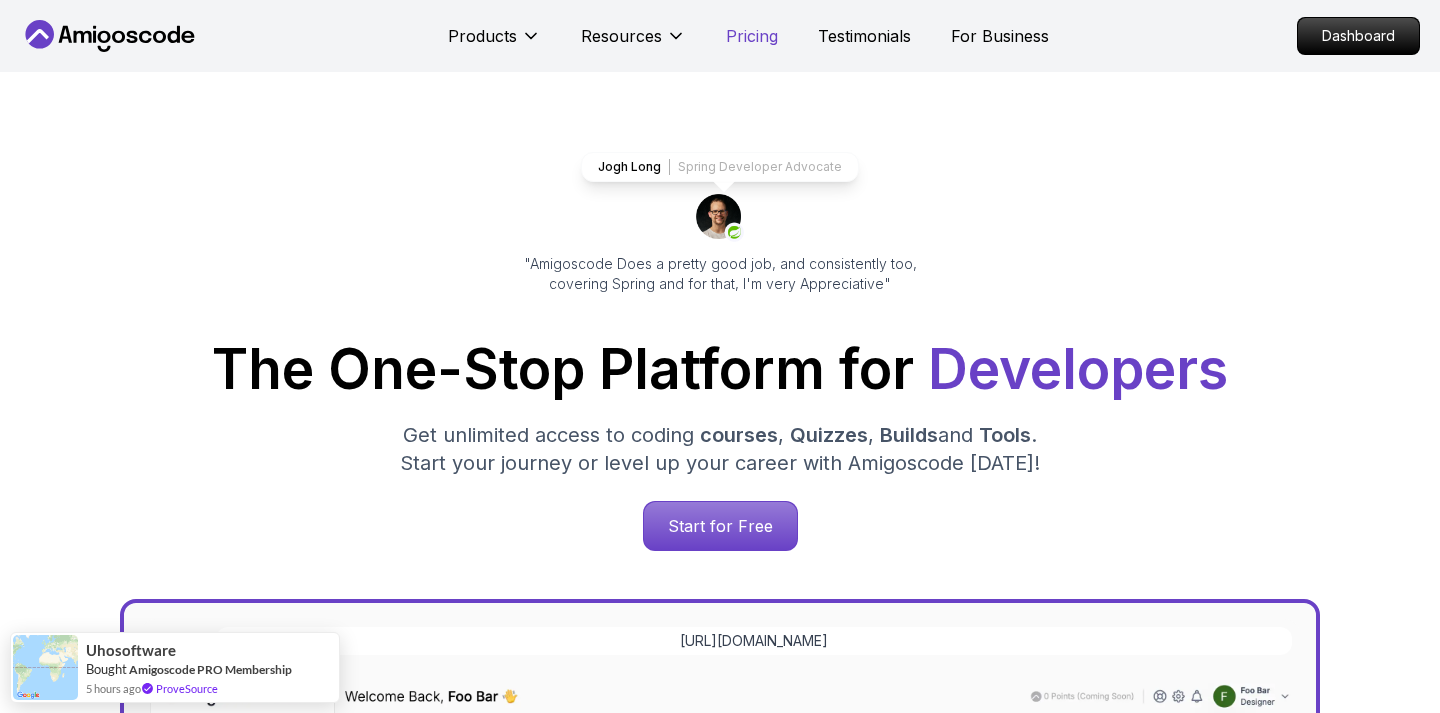 click on "Pricing" at bounding box center [752, 36] 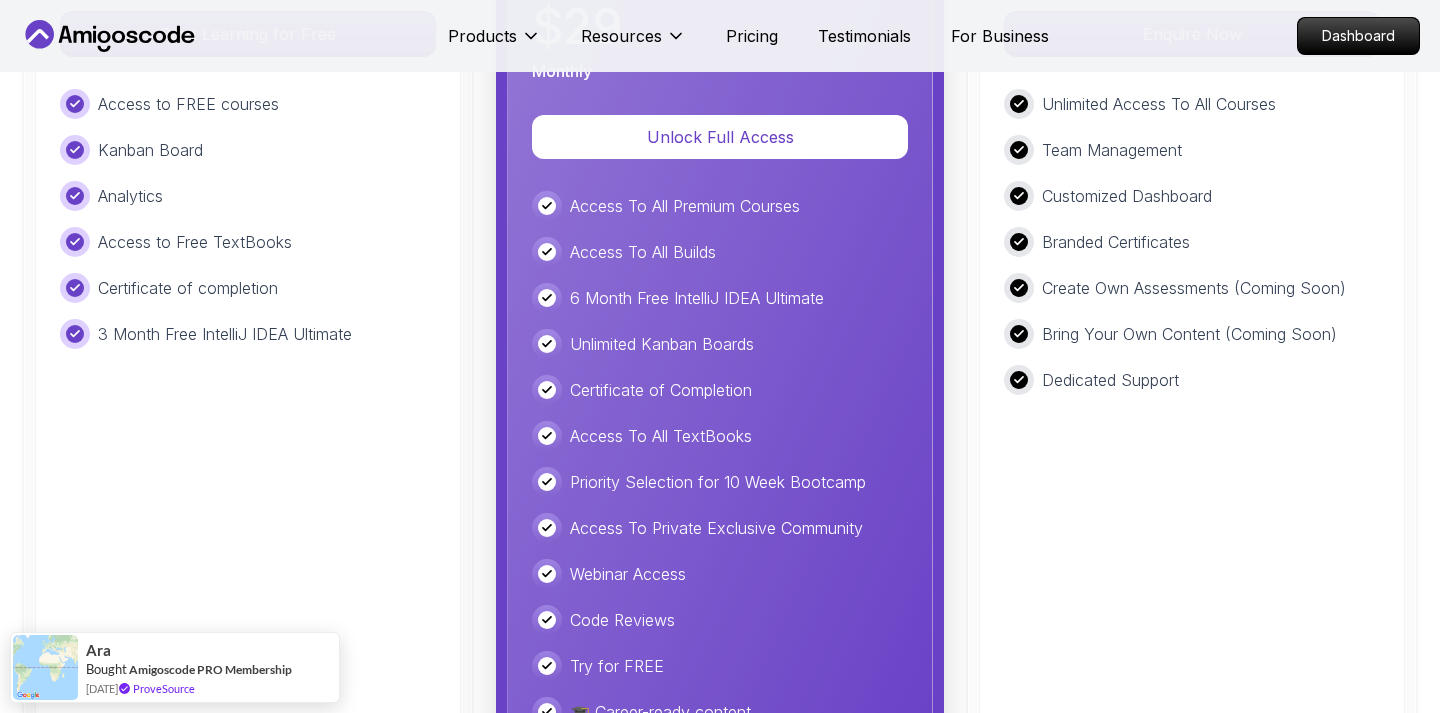 scroll, scrollTop: 4846, scrollLeft: 0, axis: vertical 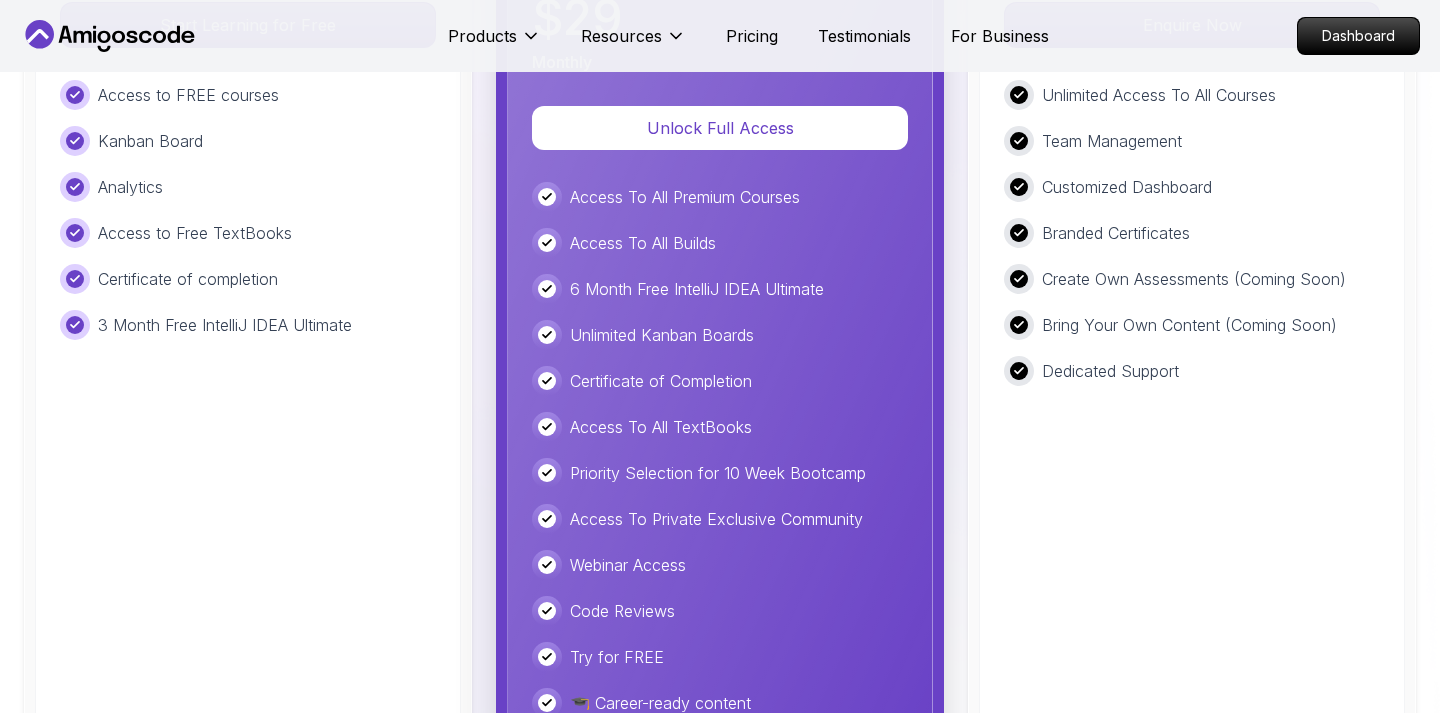 click on "Access To All TextBooks" at bounding box center [661, 427] 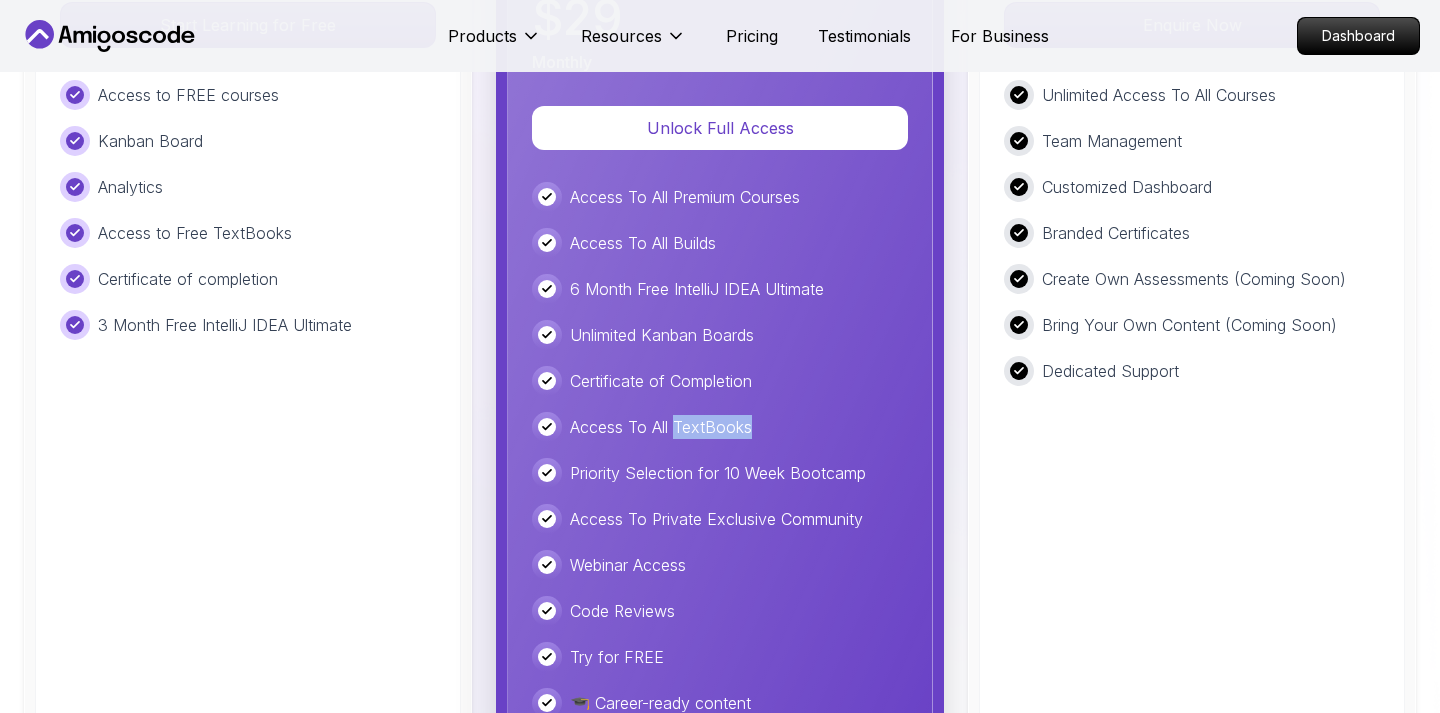 click on "Access To All TextBooks" at bounding box center [661, 427] 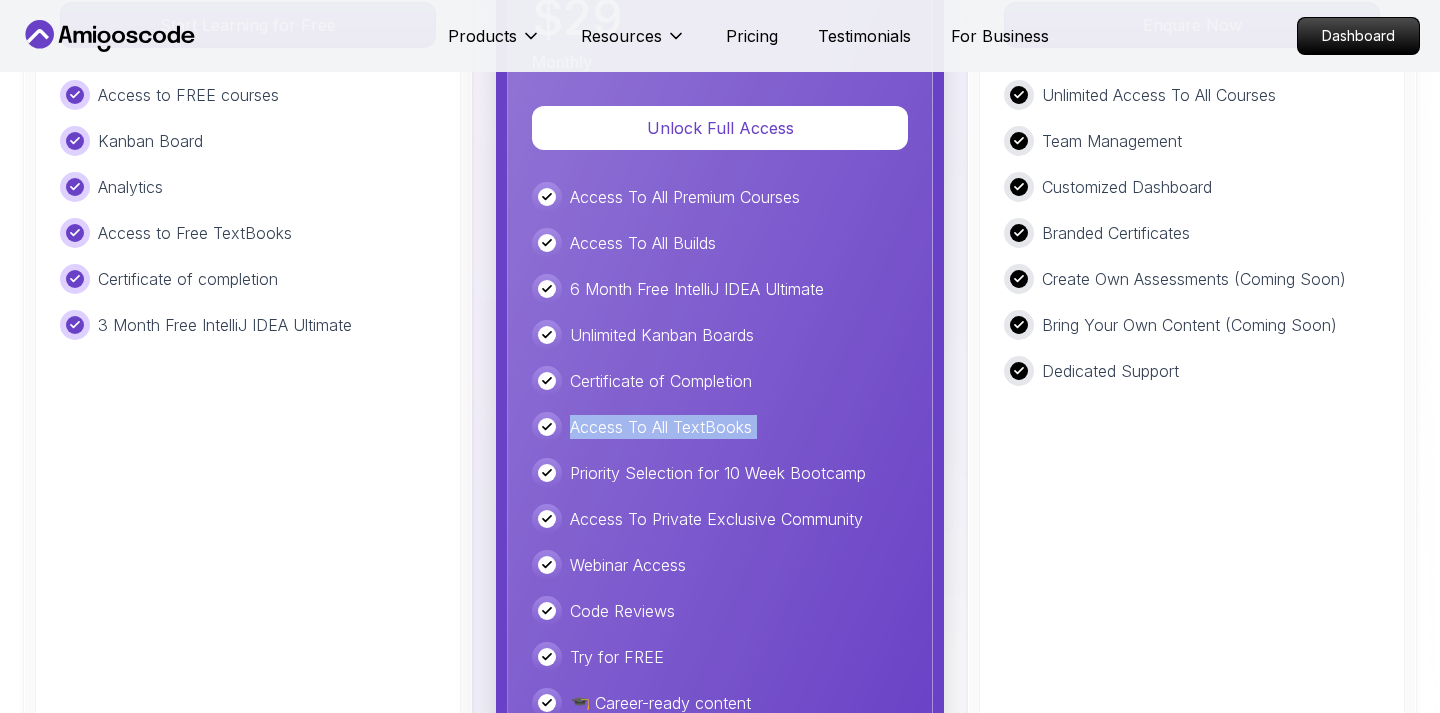 click on "Access To All TextBooks" at bounding box center [661, 427] 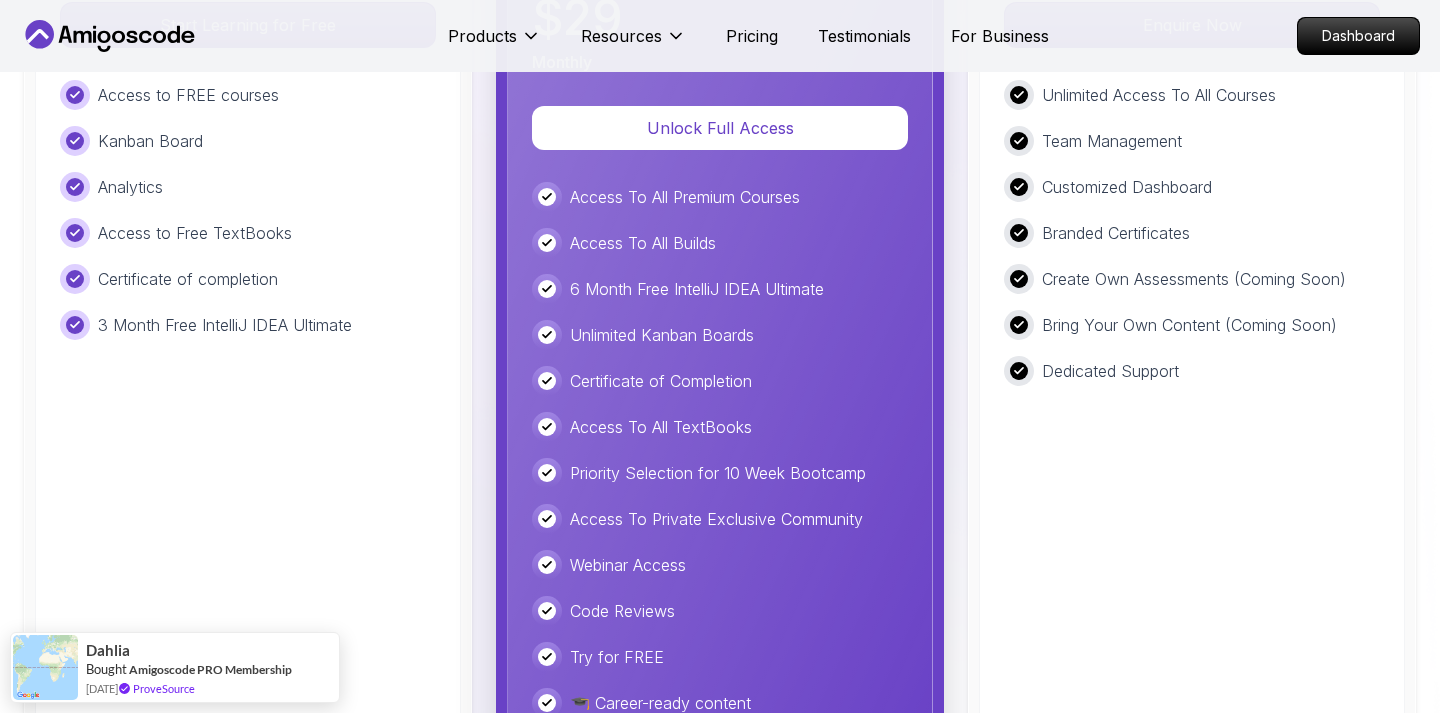 click on "Access To All TextBooks" at bounding box center (720, 427) 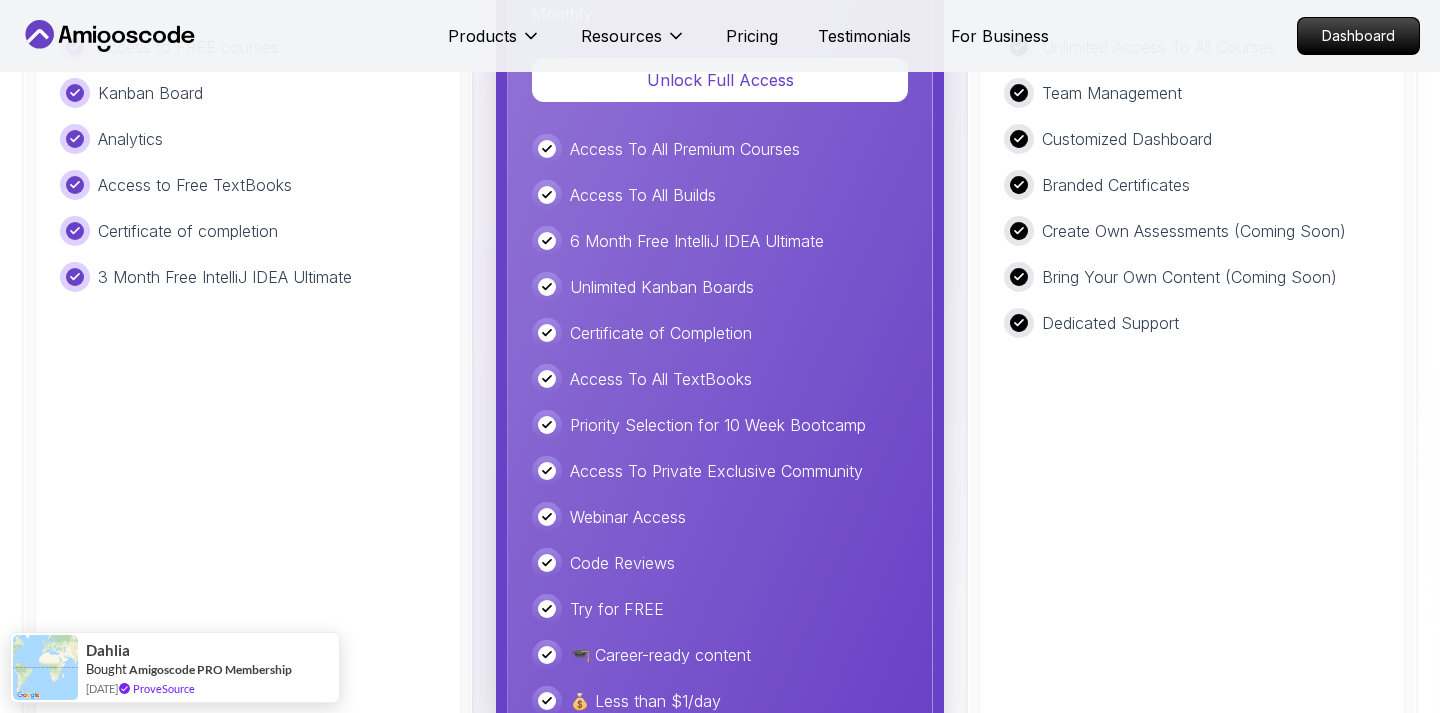 scroll, scrollTop: 4737, scrollLeft: 0, axis: vertical 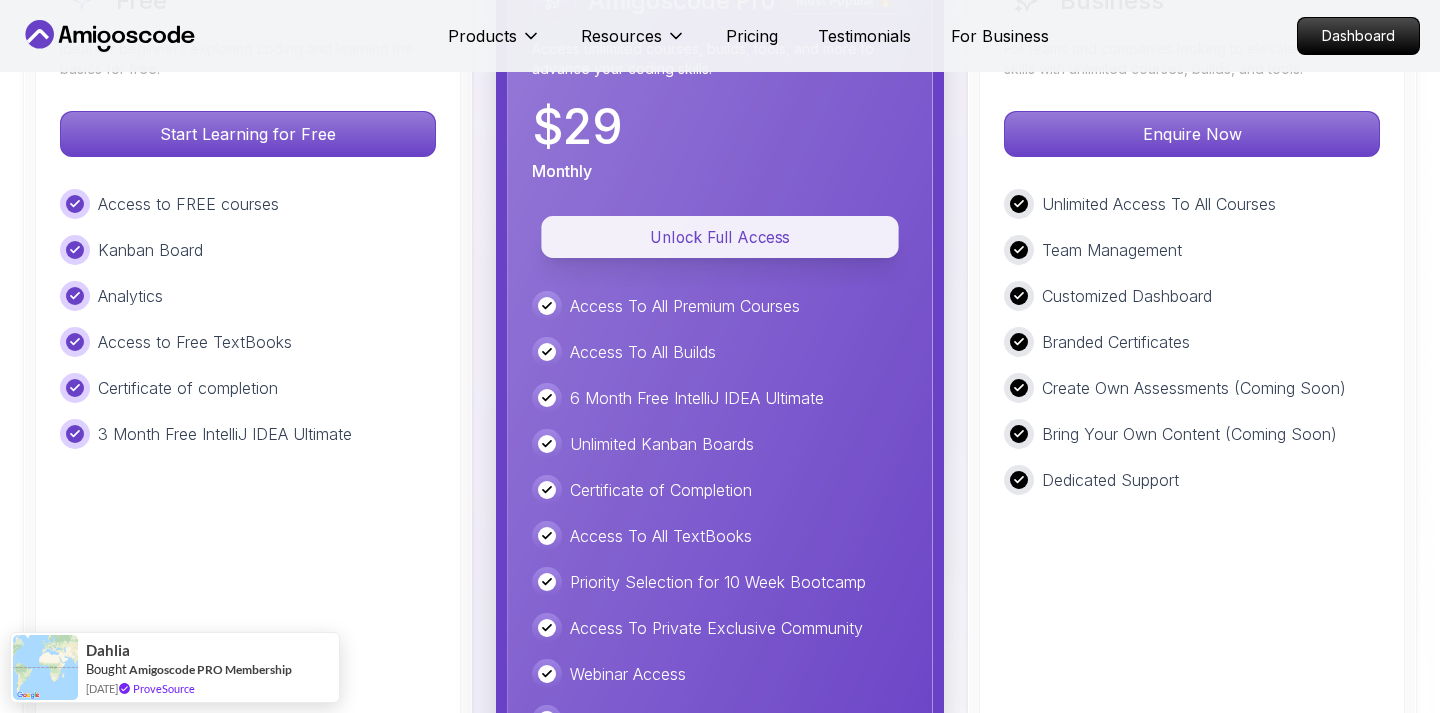click on "Unlock Full Access" at bounding box center [720, 236] 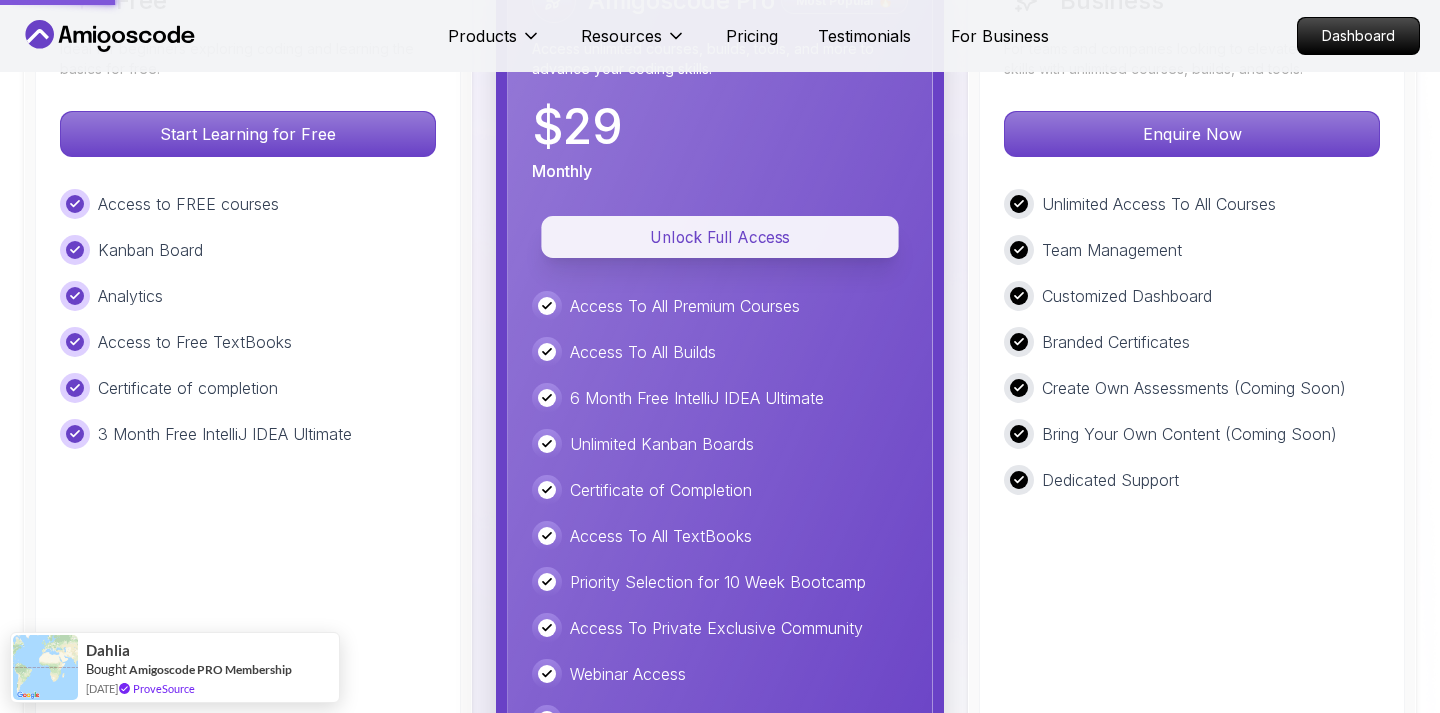 scroll, scrollTop: 0, scrollLeft: 0, axis: both 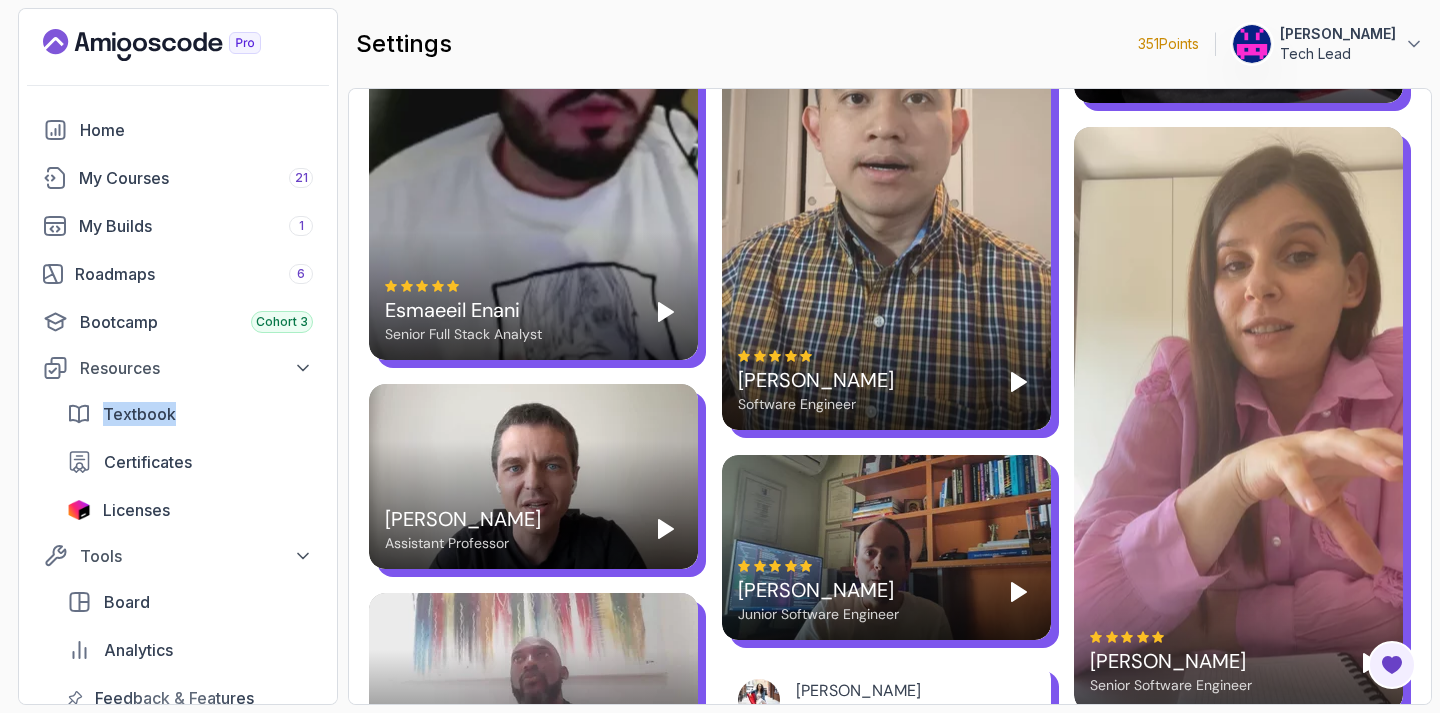 click 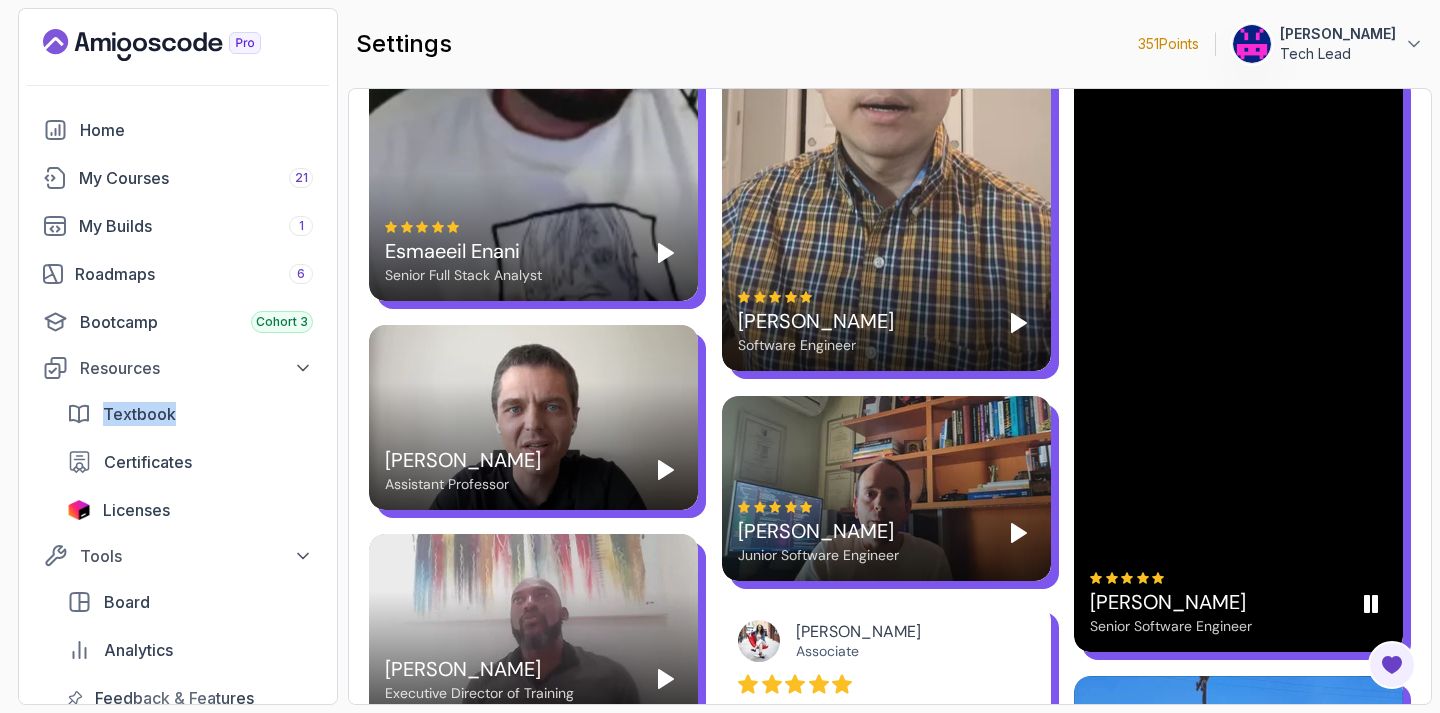 scroll, scrollTop: 3102, scrollLeft: 0, axis: vertical 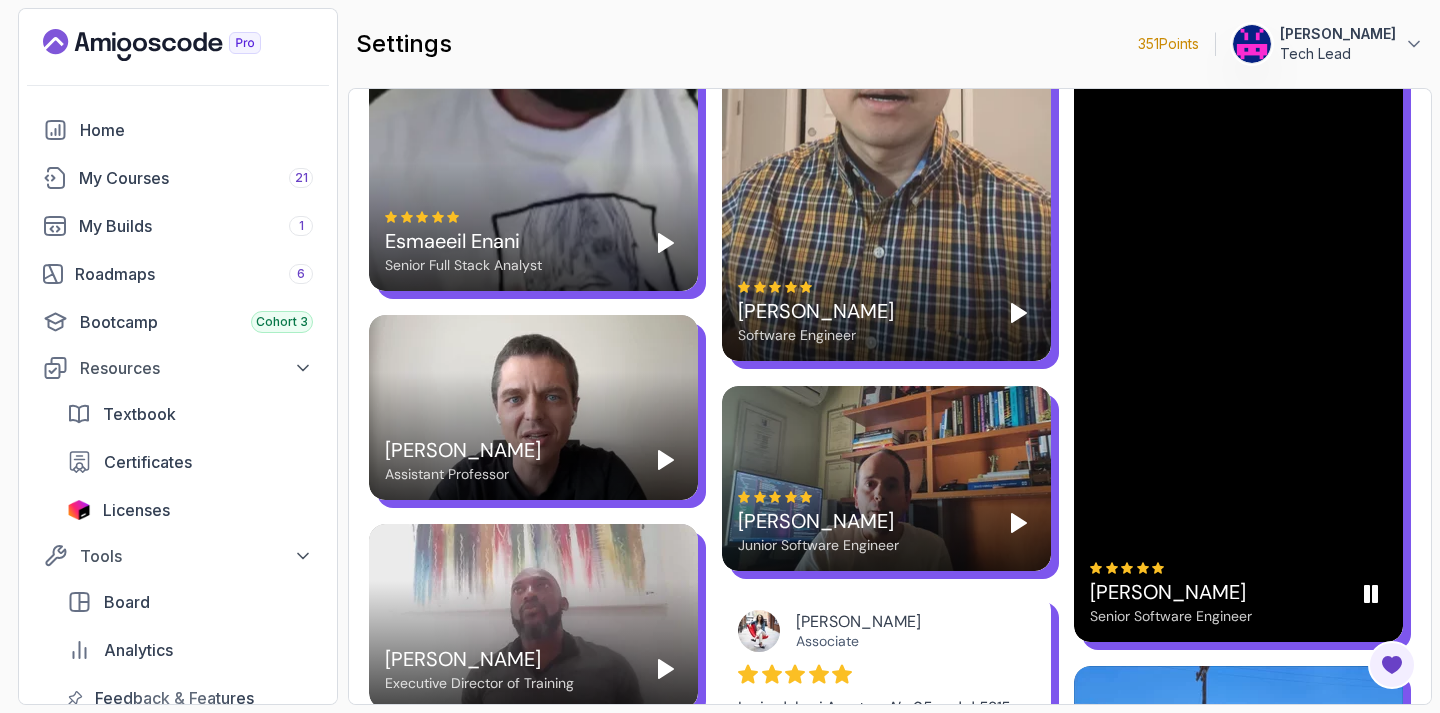 click on "Elvira Mjeshtri" at bounding box center (1171, 592) 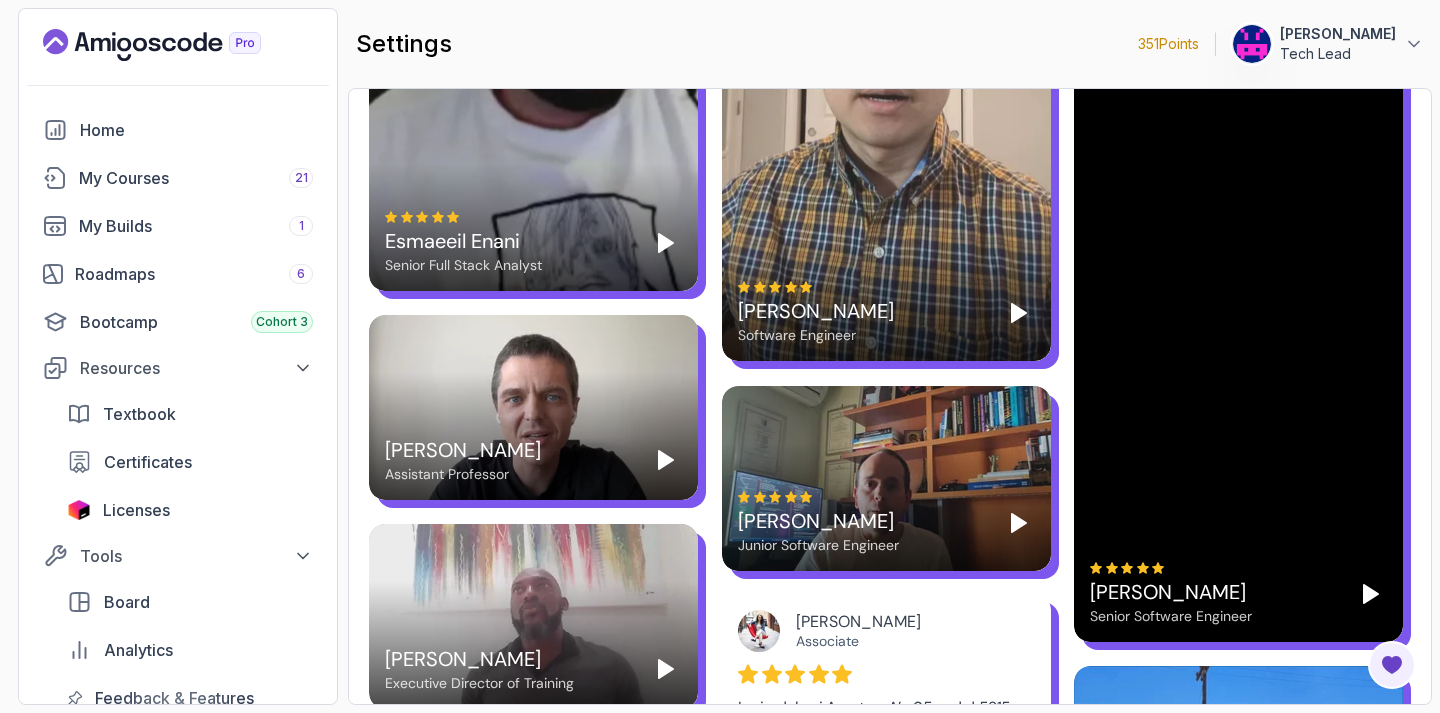 click on "Elvira Mjeshtri" at bounding box center (1171, 592) 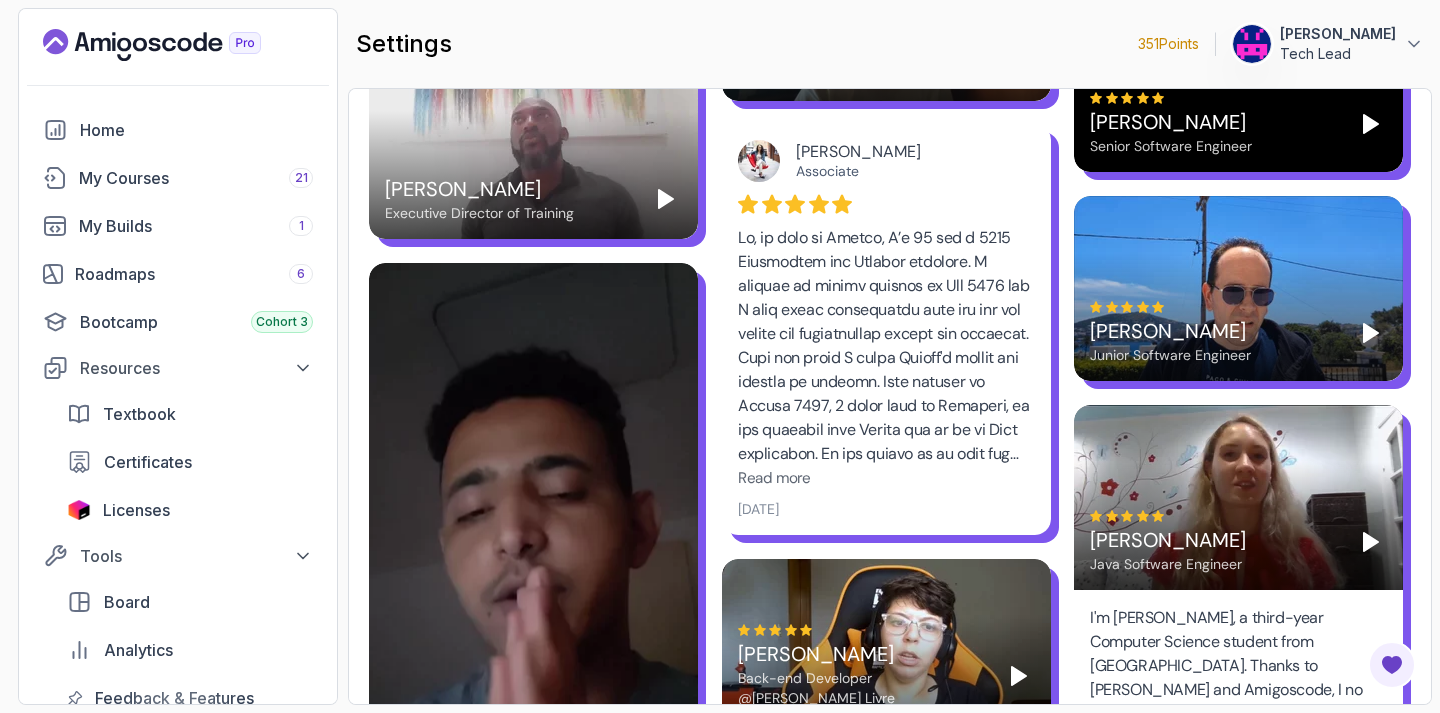 scroll, scrollTop: 3579, scrollLeft: 0, axis: vertical 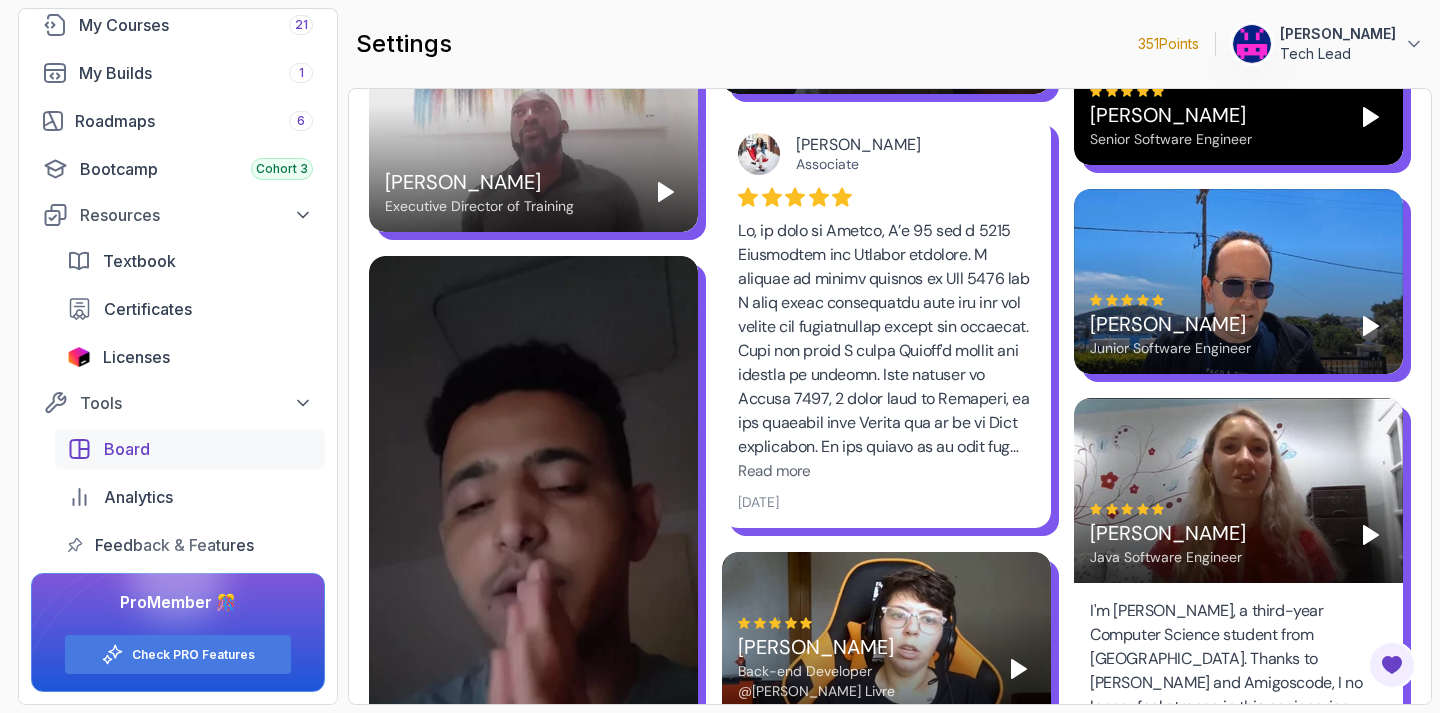 click on "Board" at bounding box center (127, 449) 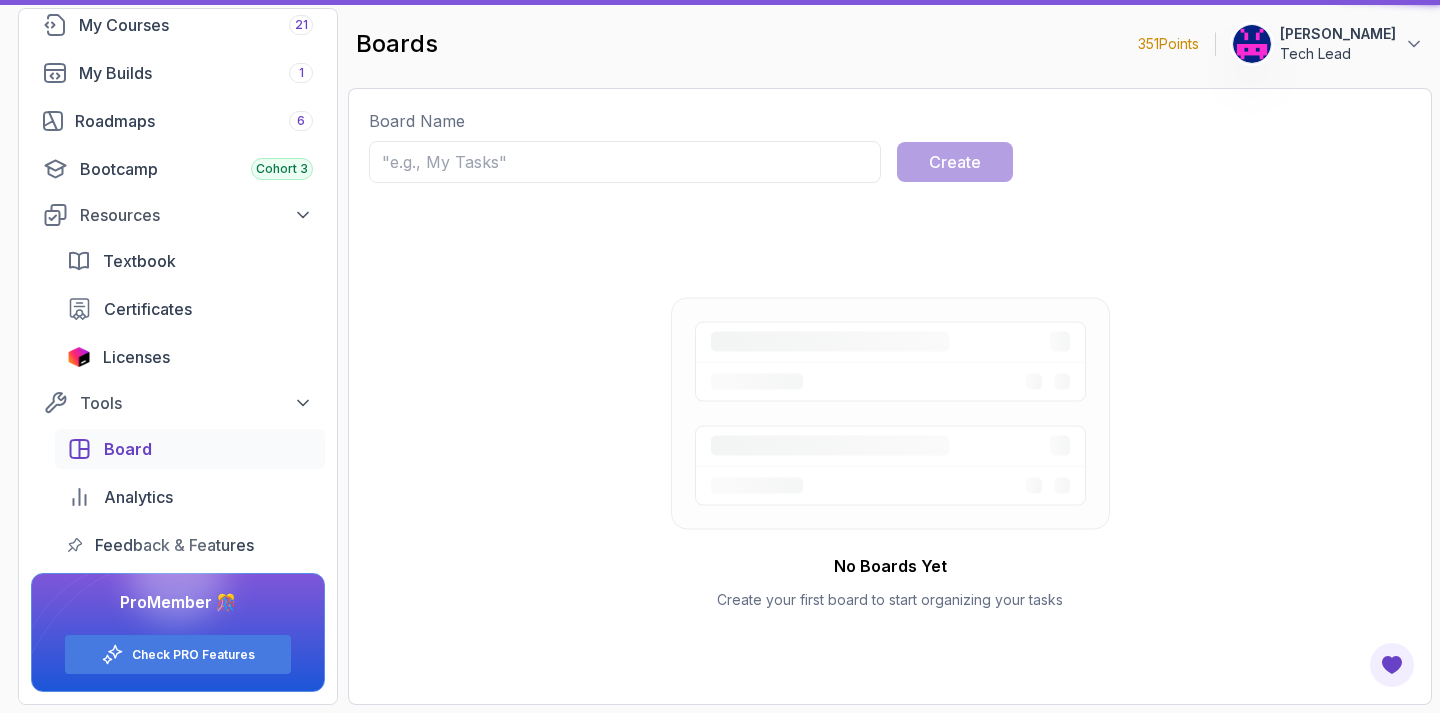 scroll, scrollTop: 0, scrollLeft: 0, axis: both 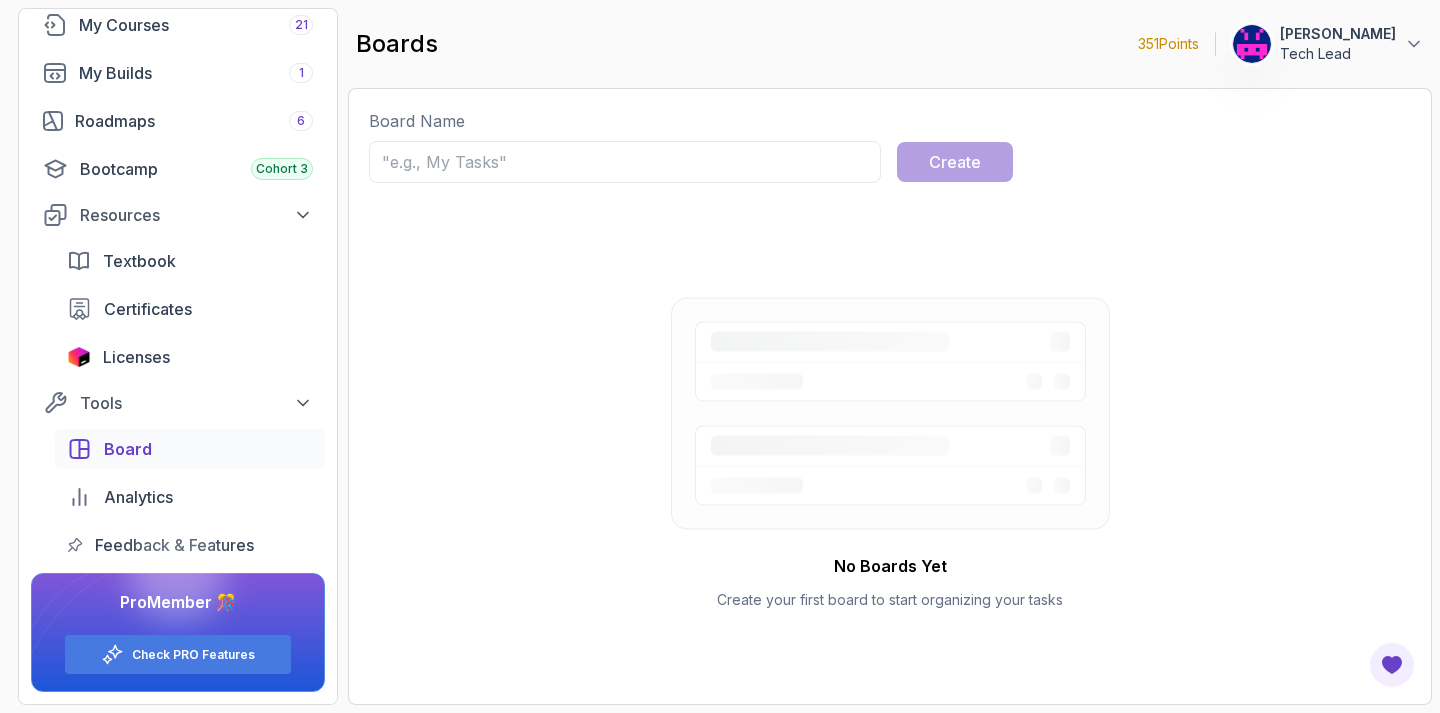 click at bounding box center [177, 574] 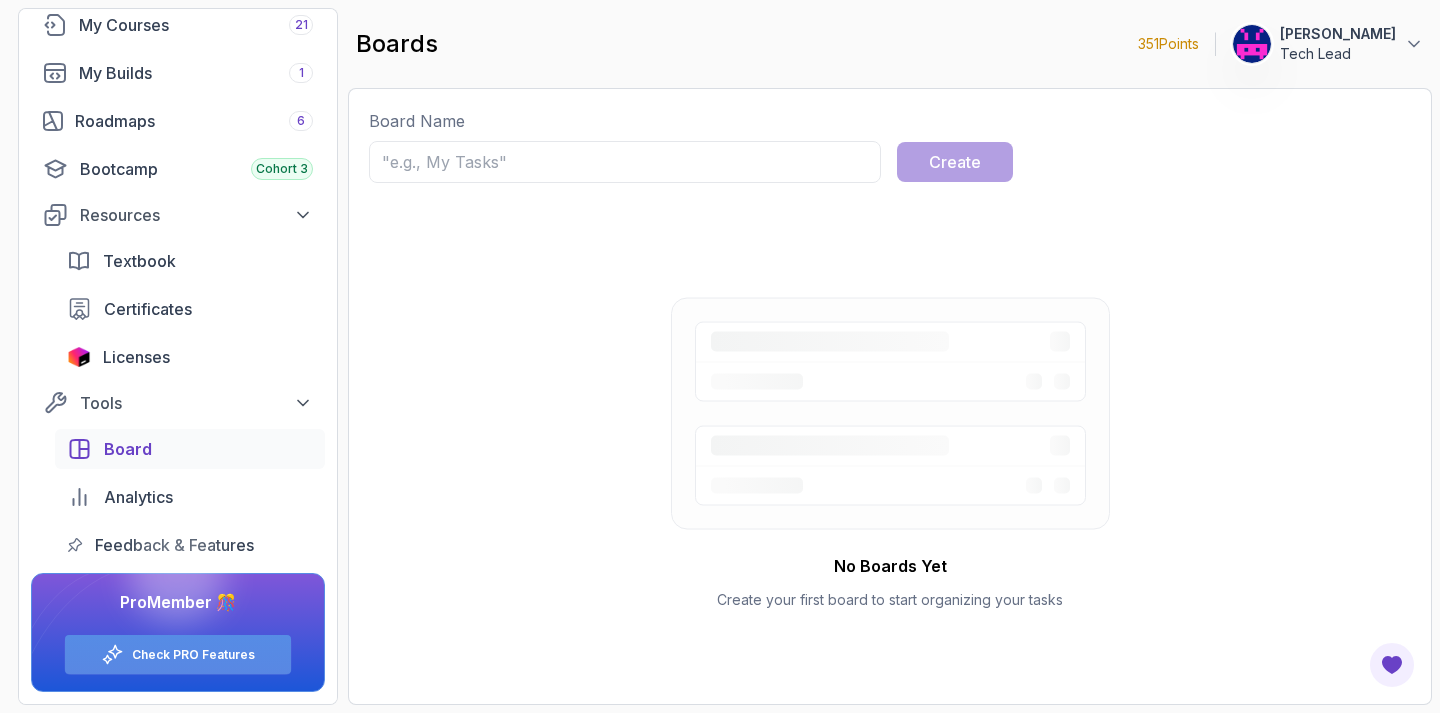 click on "Check PRO Features" at bounding box center [193, 655] 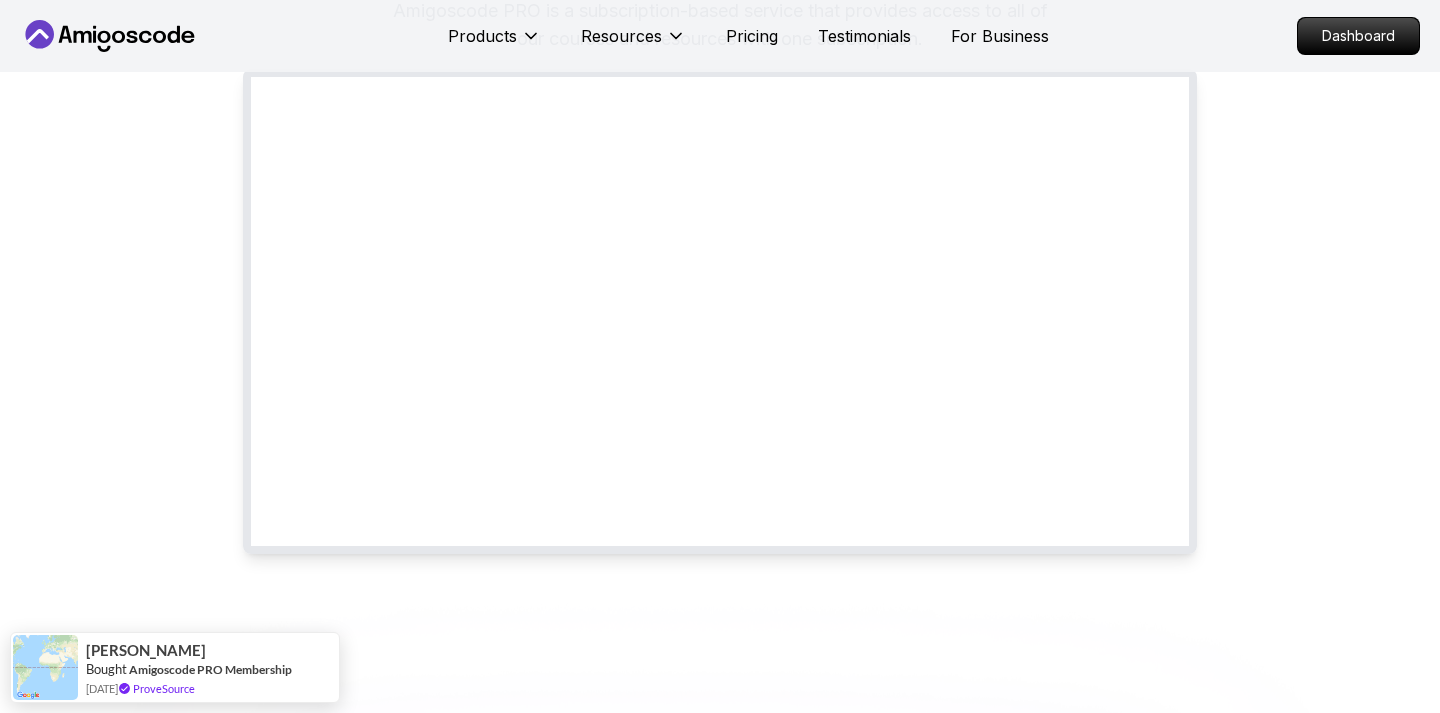 scroll, scrollTop: 181, scrollLeft: 0, axis: vertical 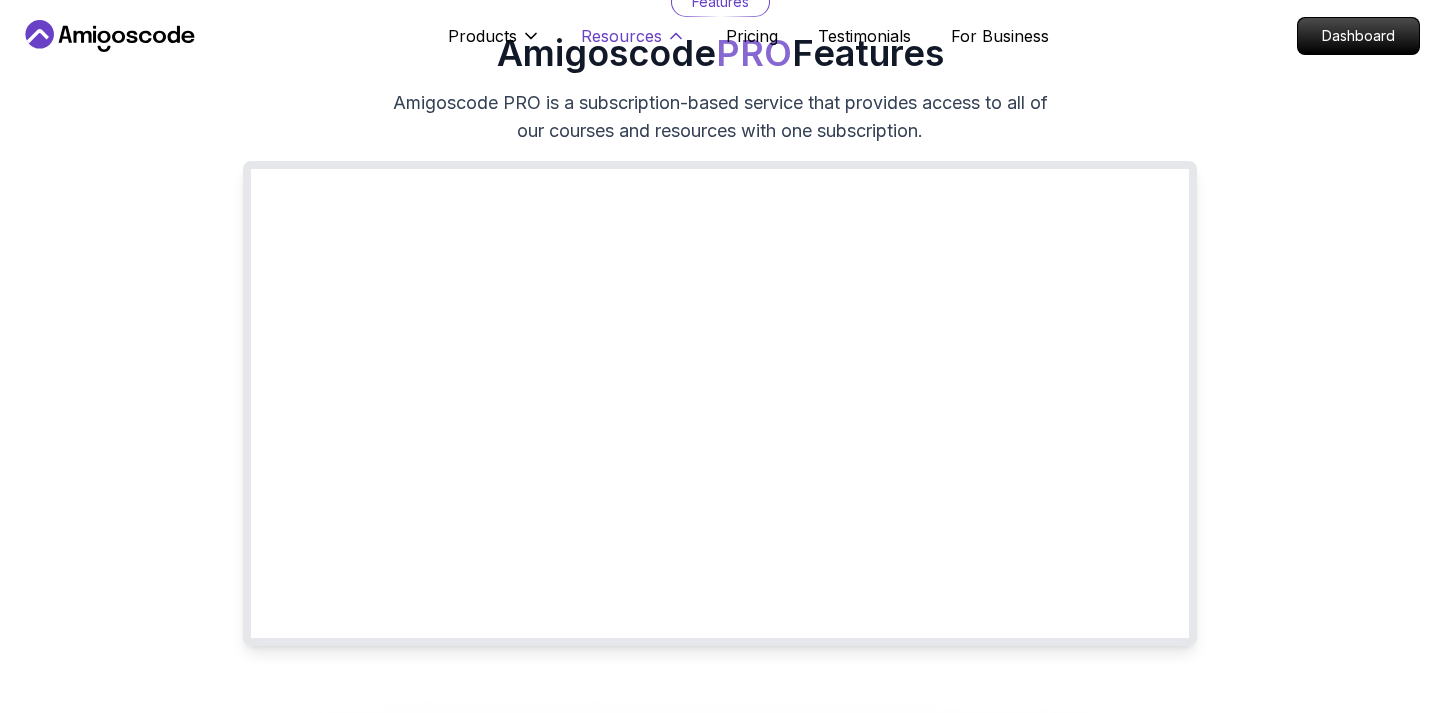 click 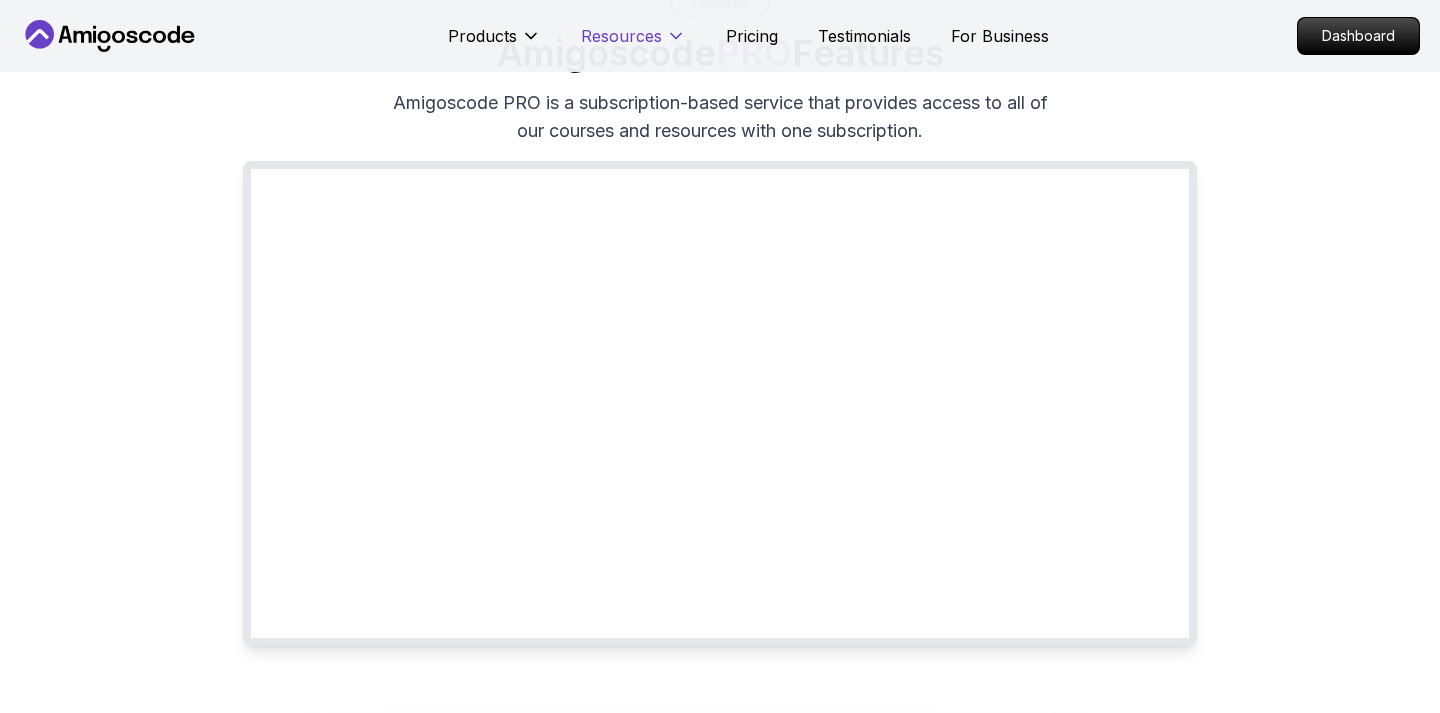 click 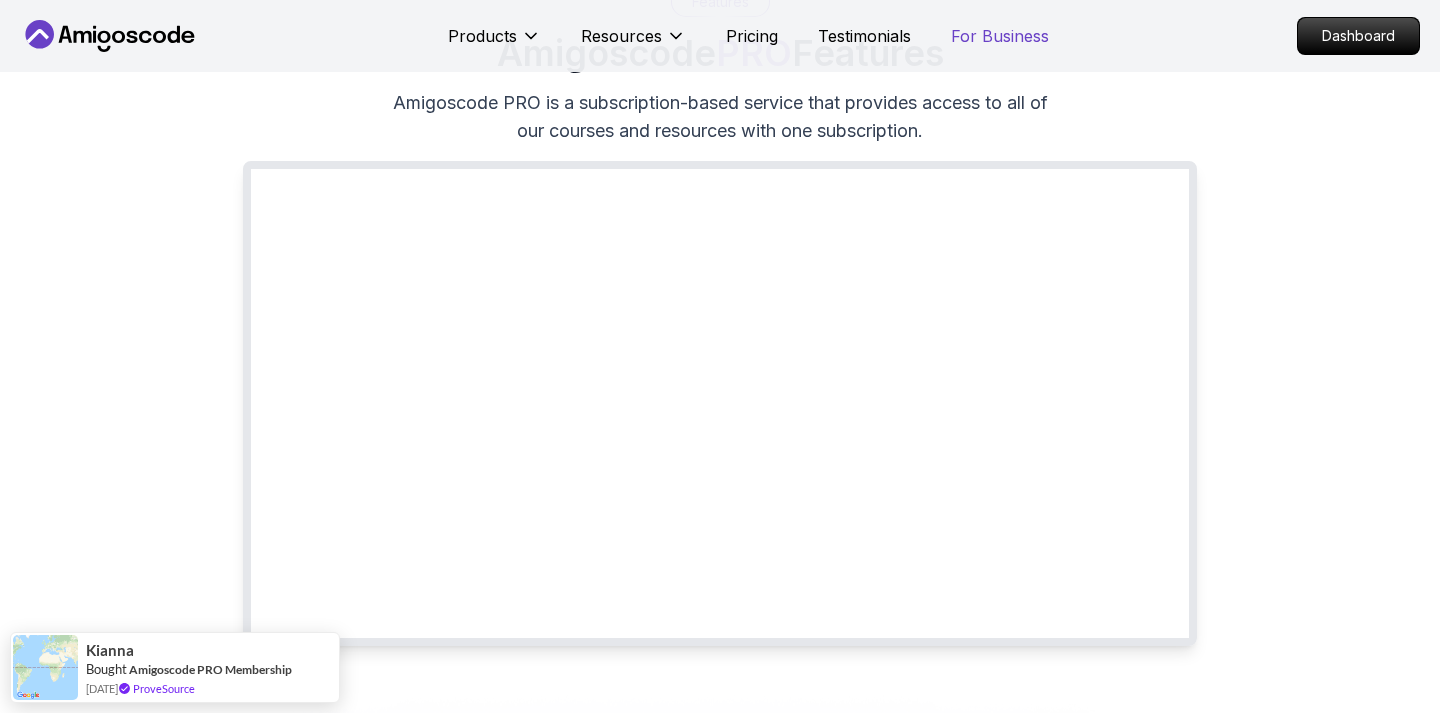 click on "For Business" at bounding box center [1000, 36] 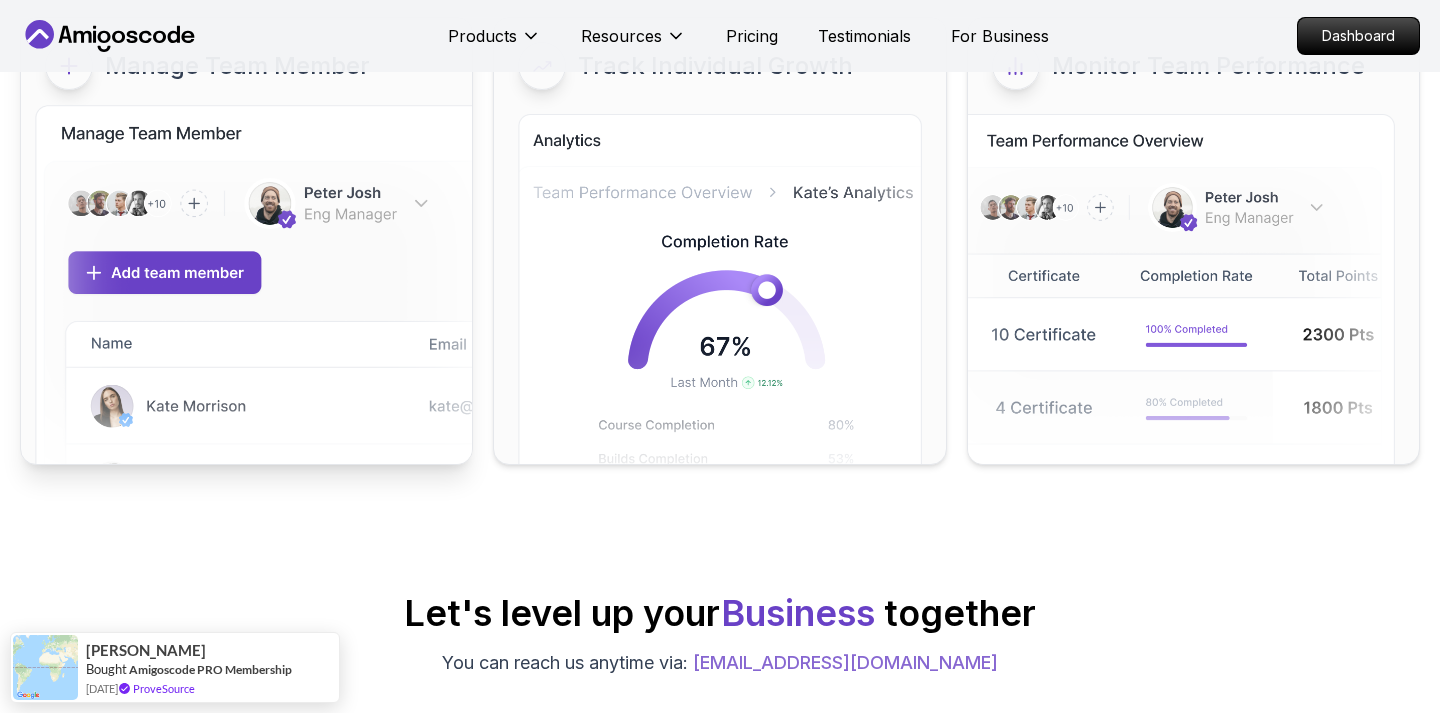 scroll, scrollTop: 145, scrollLeft: 0, axis: vertical 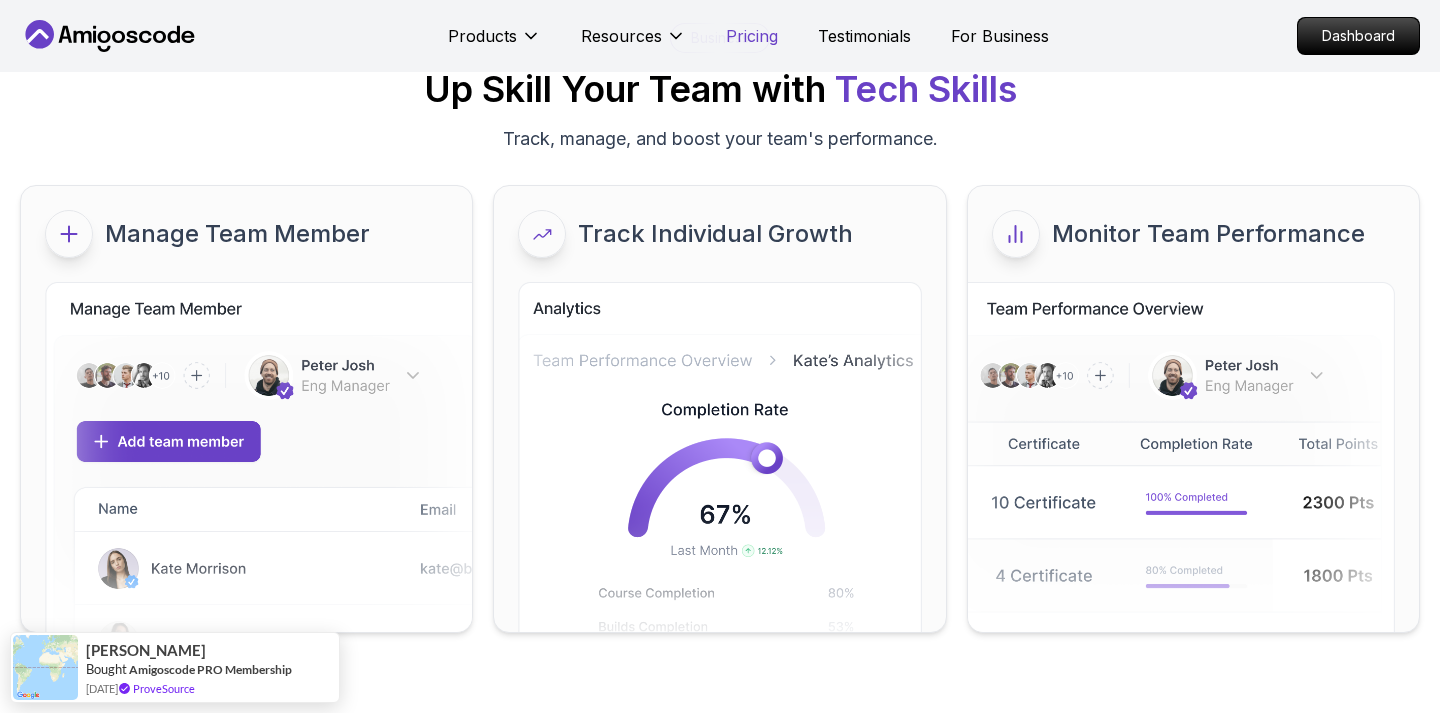 click on "Pricing" at bounding box center (752, 36) 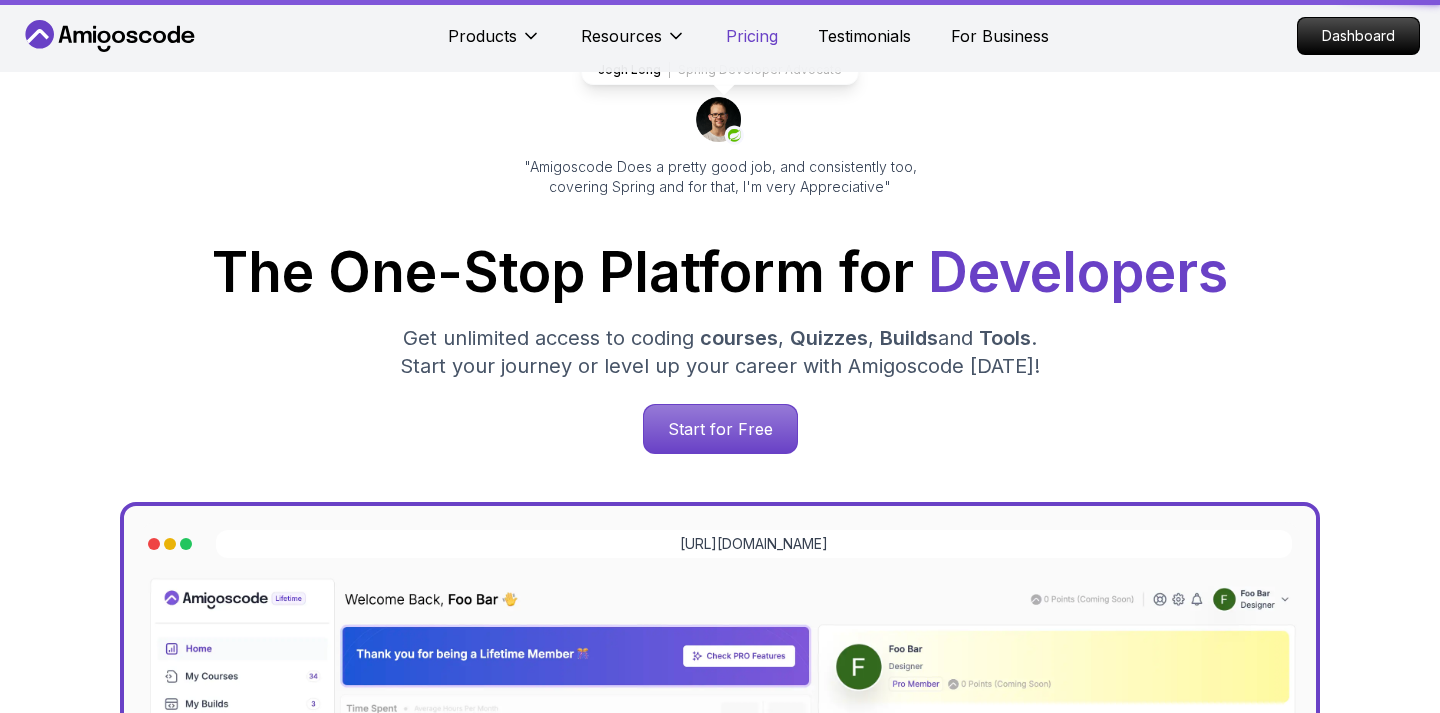 scroll, scrollTop: 4297, scrollLeft: 0, axis: vertical 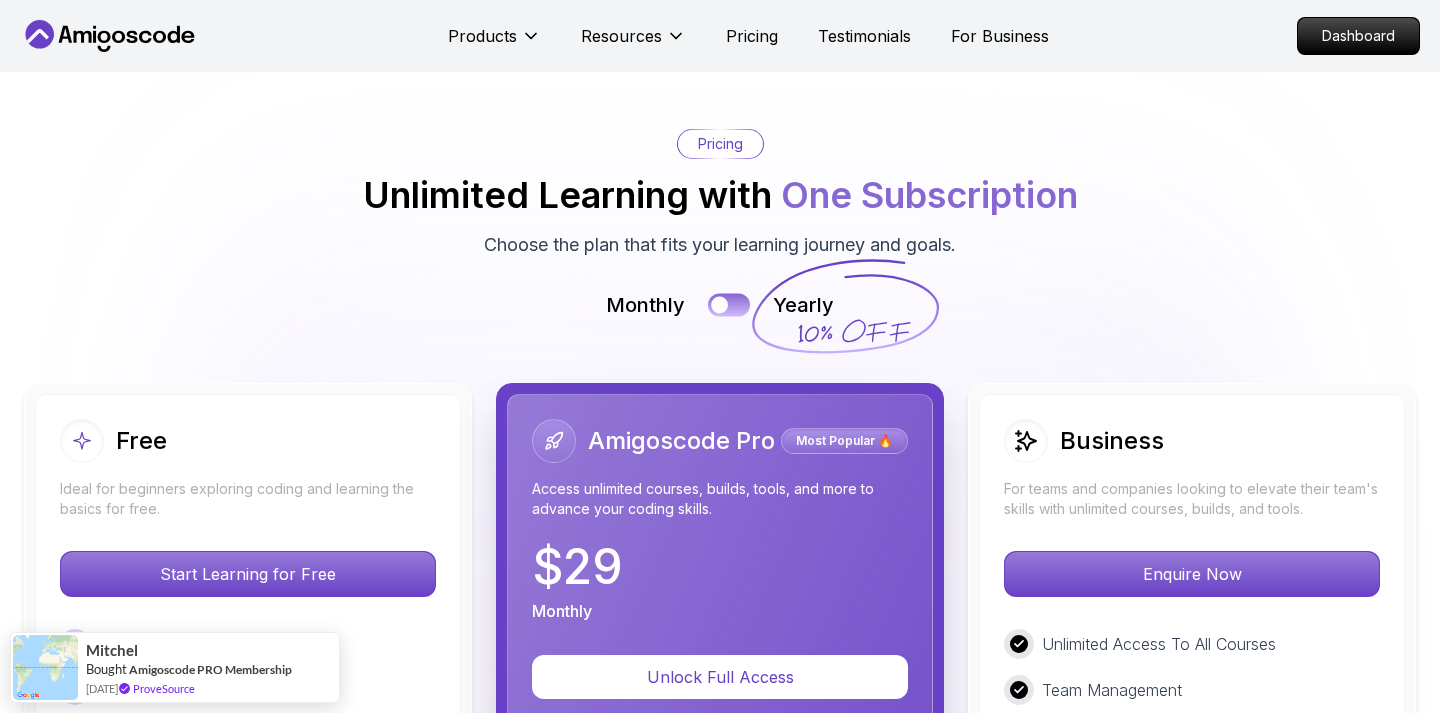 click at bounding box center (729, 304) 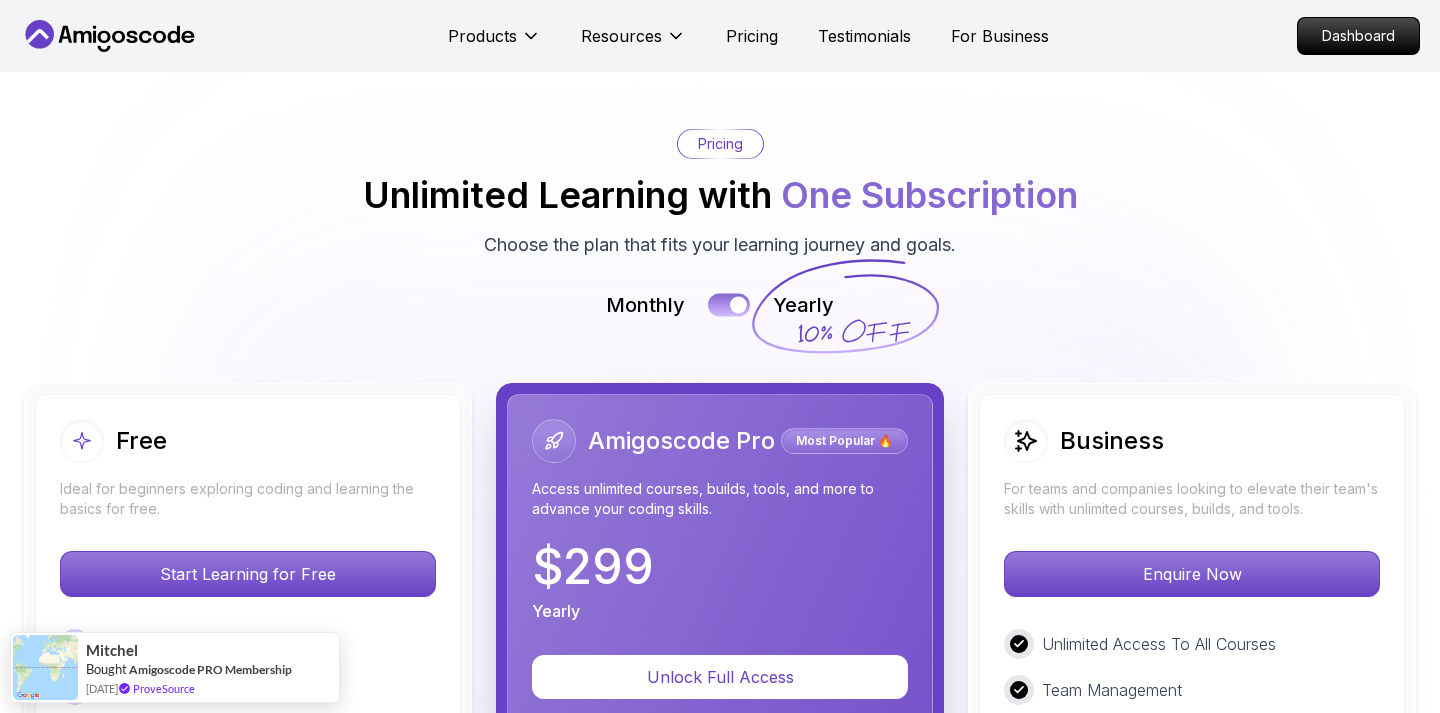 click at bounding box center [729, 304] 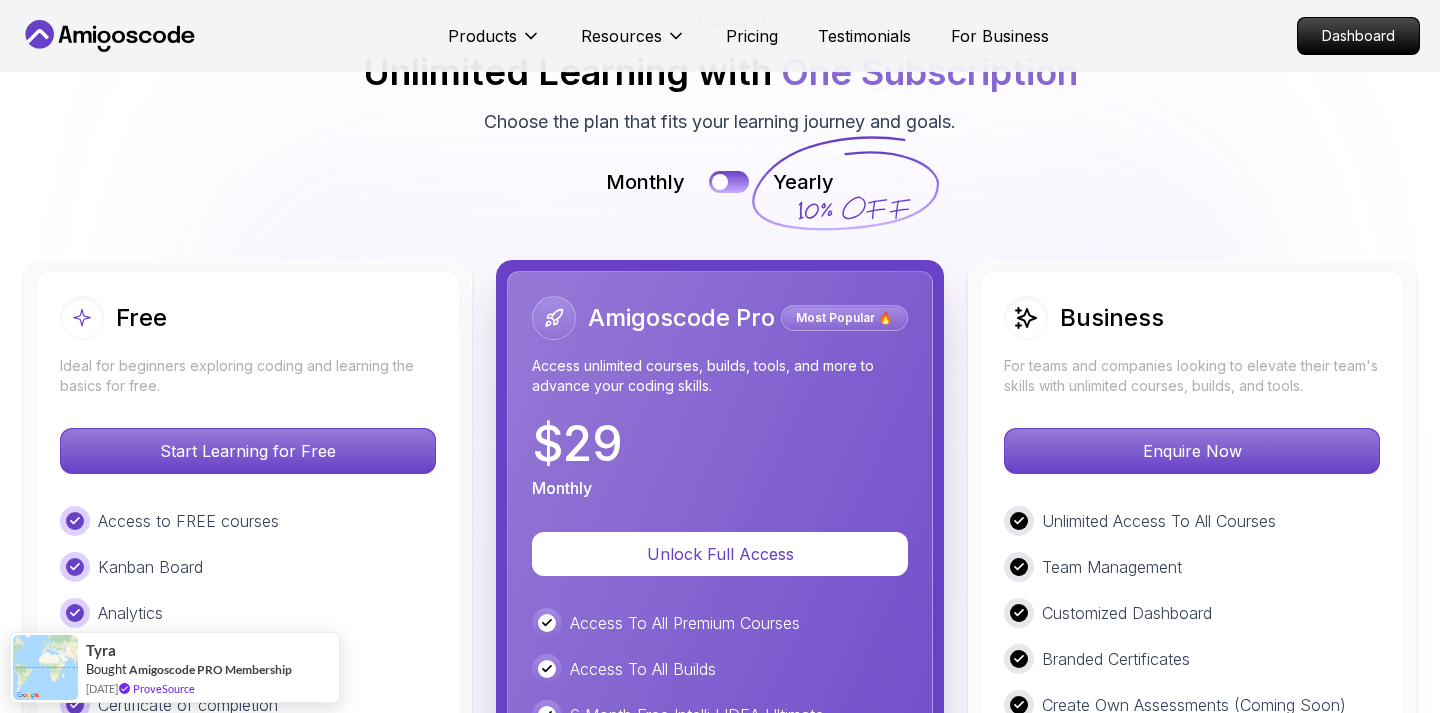 scroll, scrollTop: 4414, scrollLeft: 0, axis: vertical 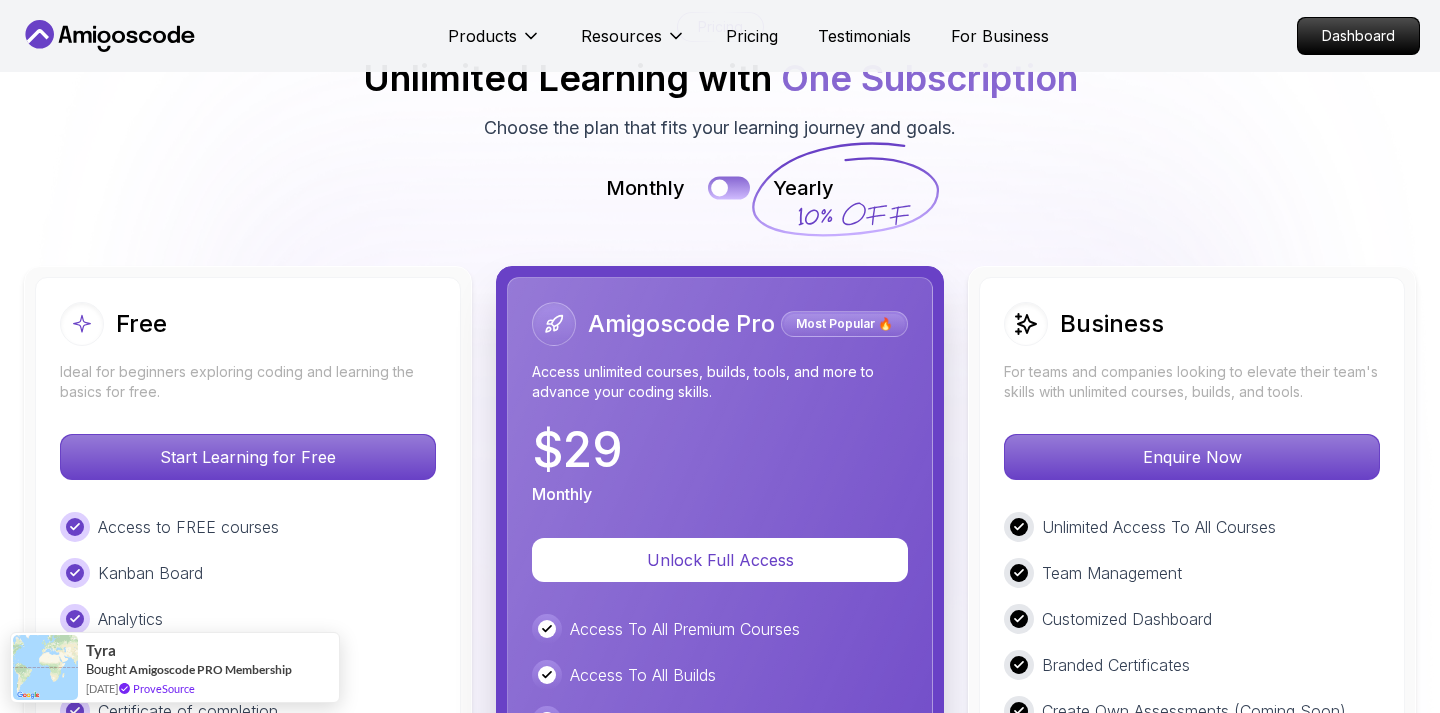 click at bounding box center [729, 187] 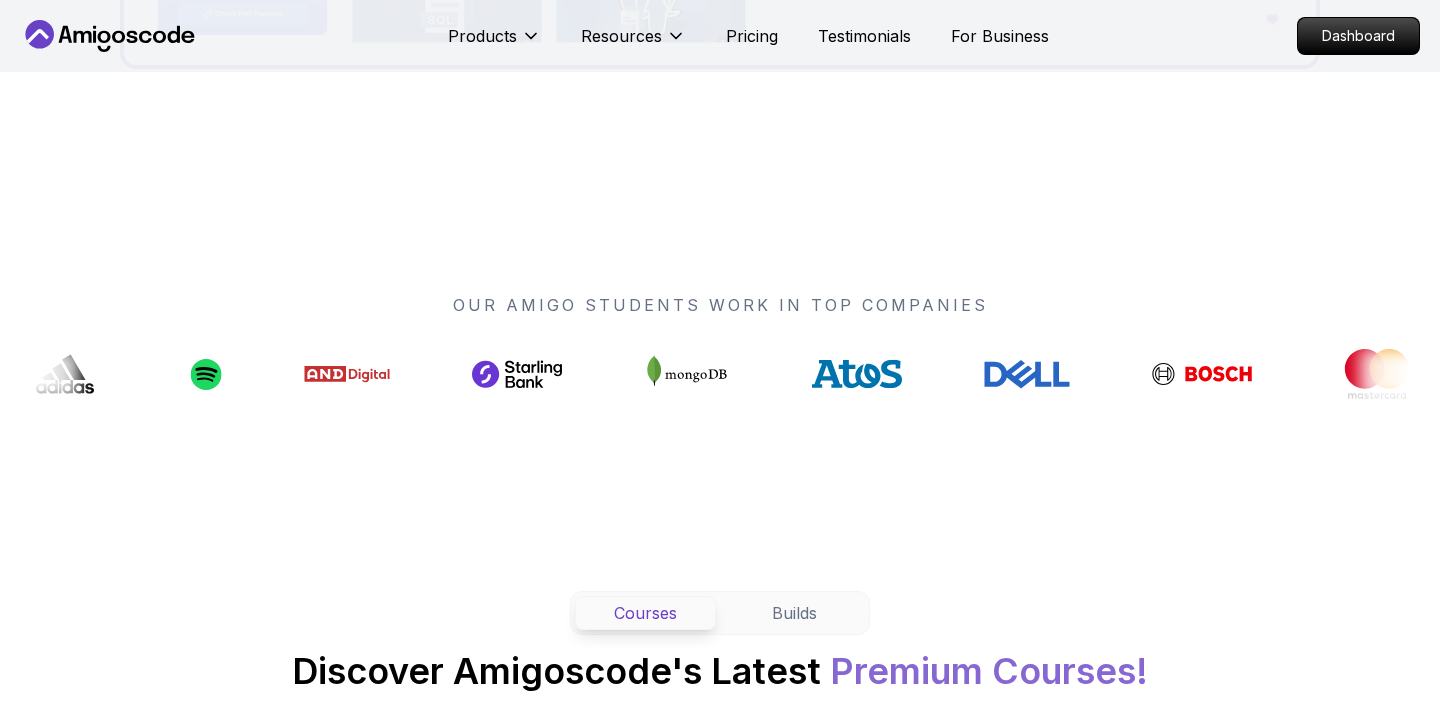 scroll, scrollTop: 1340, scrollLeft: 0, axis: vertical 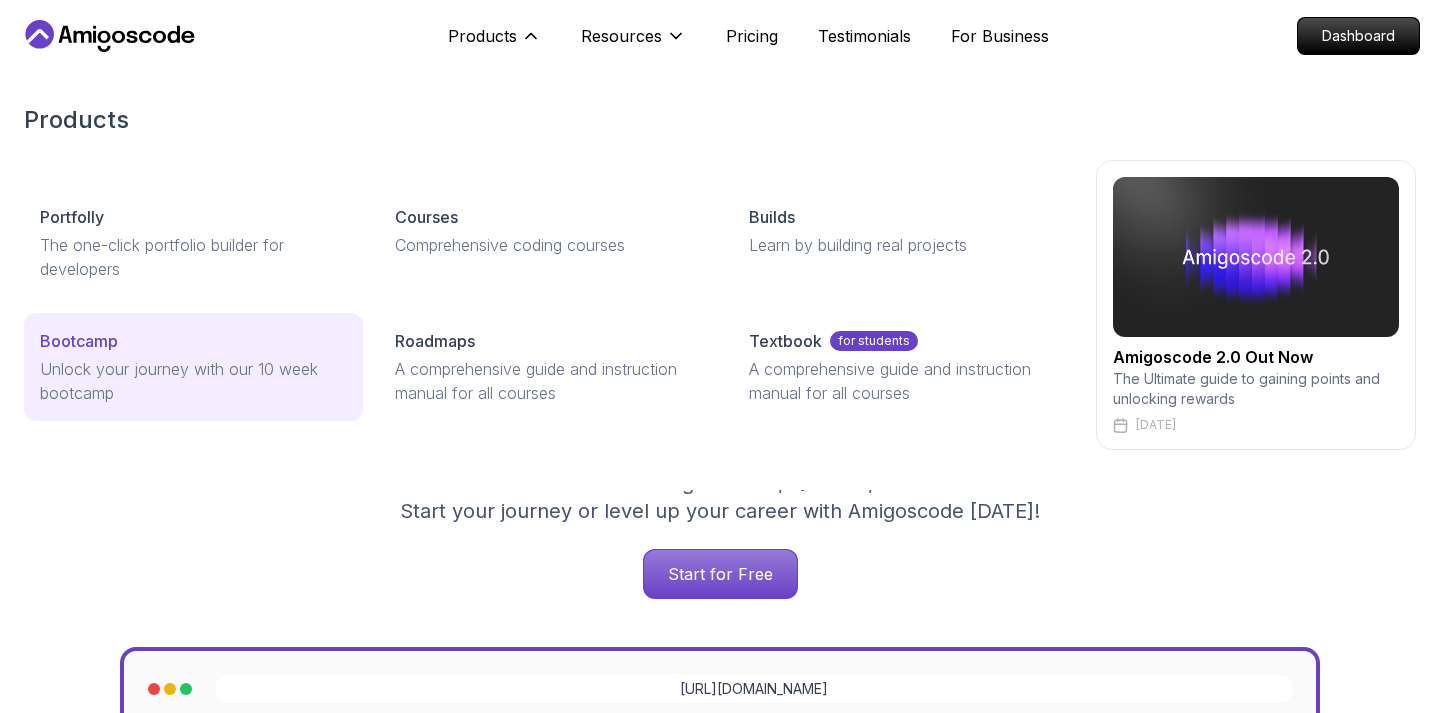 click on "Unlock your journey with our 10 week bootcamp" at bounding box center [193, 381] 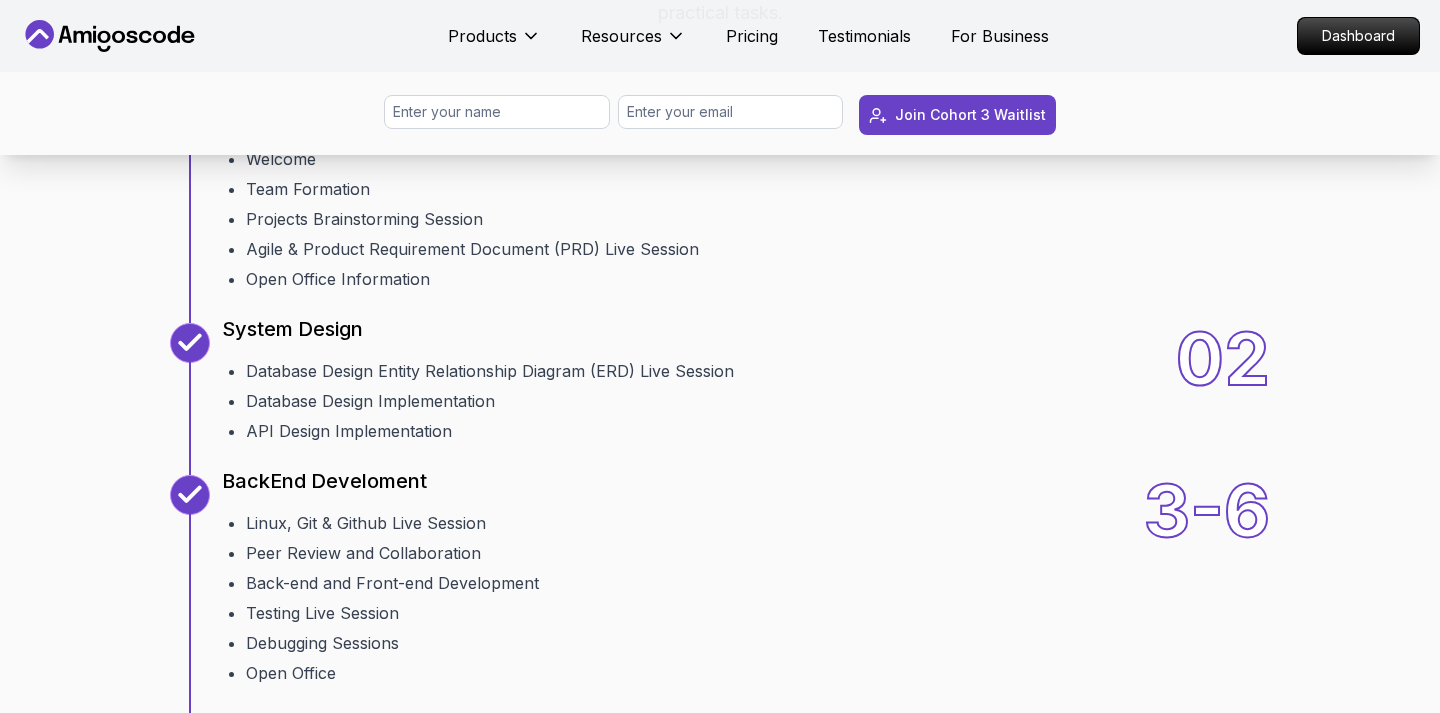 scroll, scrollTop: 2279, scrollLeft: 0, axis: vertical 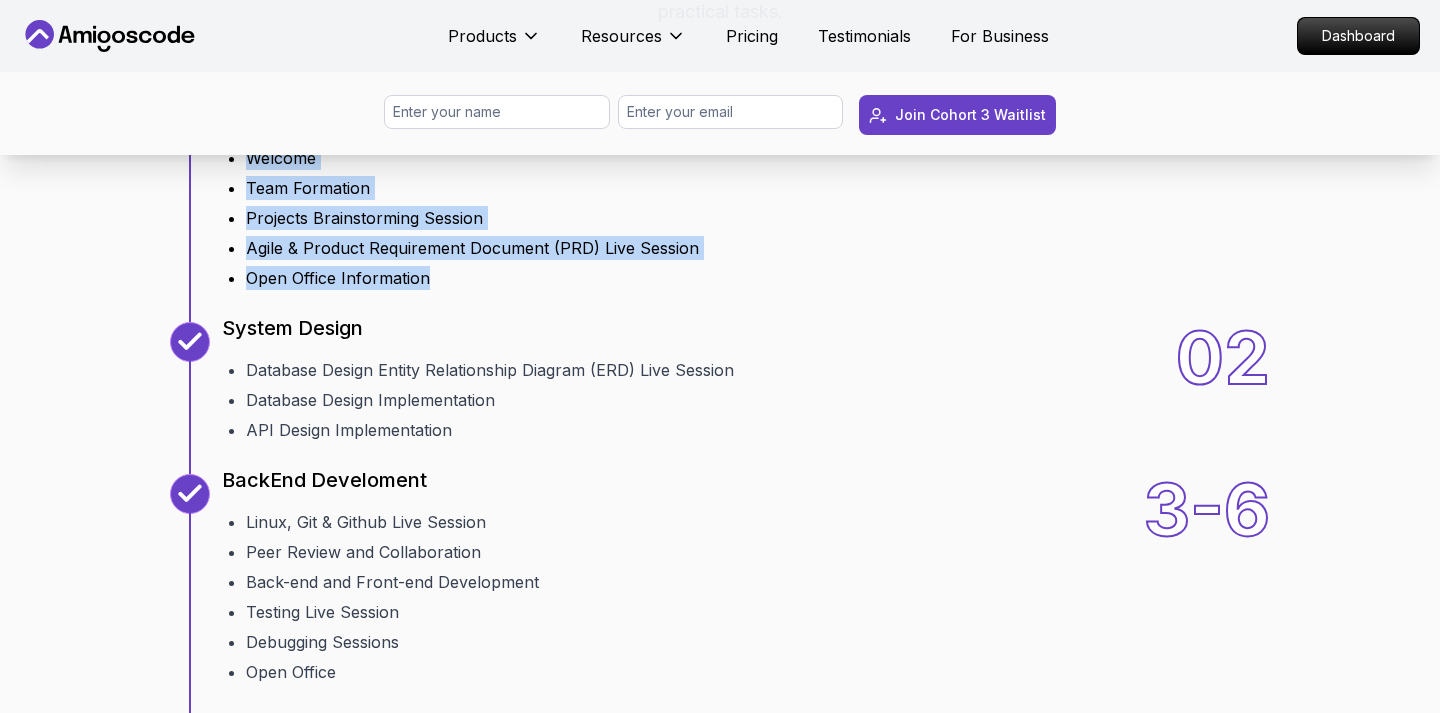 drag, startPoint x: 438, startPoint y: 539, endPoint x: 244, endPoint y: 393, distance: 242.80032 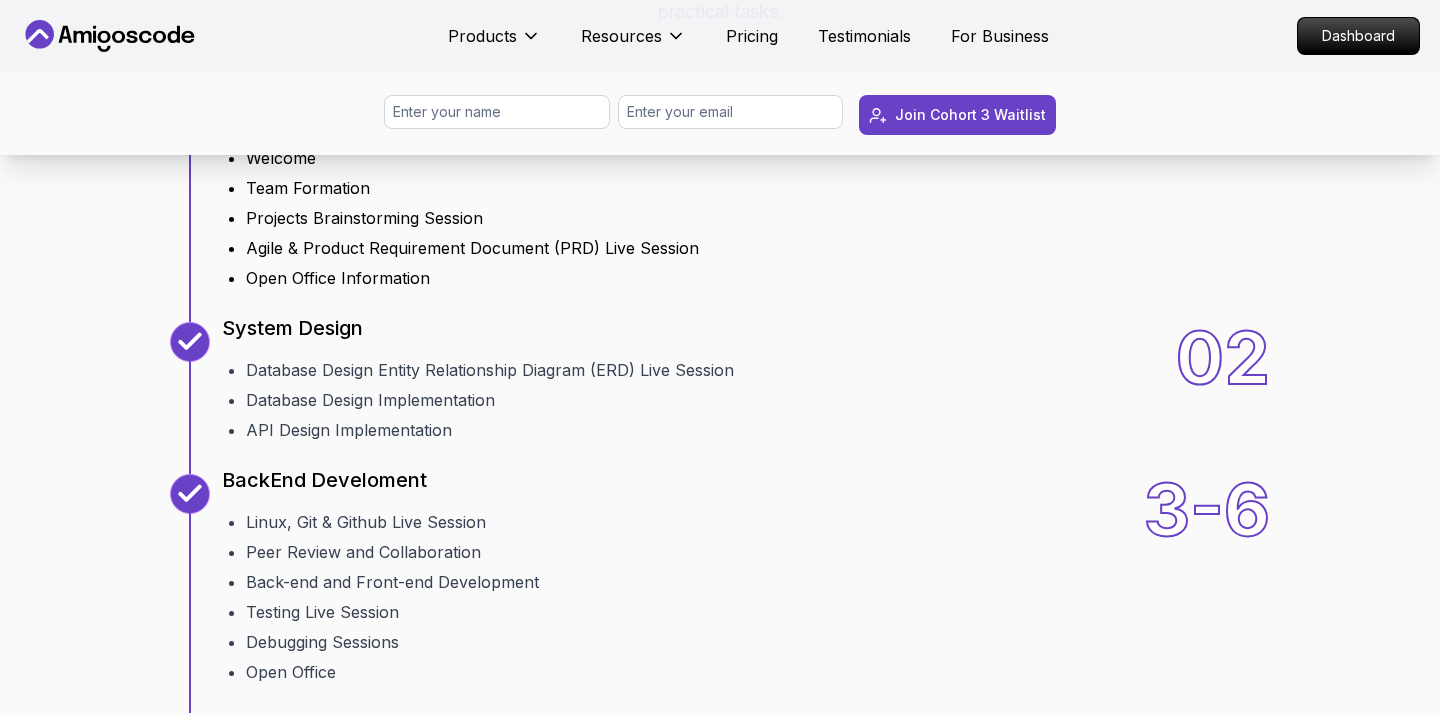 click on "Welcome" at bounding box center (570, 158) 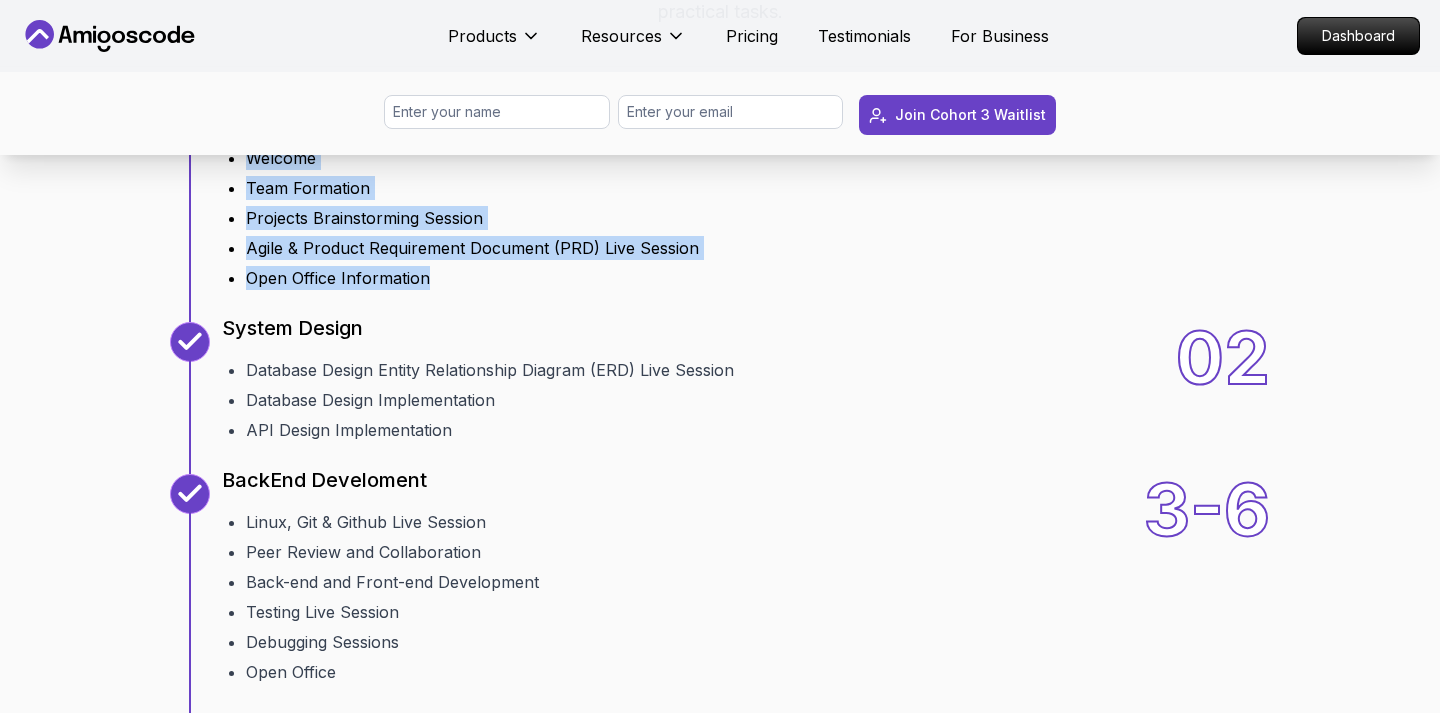 drag, startPoint x: 247, startPoint y: 411, endPoint x: 449, endPoint y: 537, distance: 238.07562 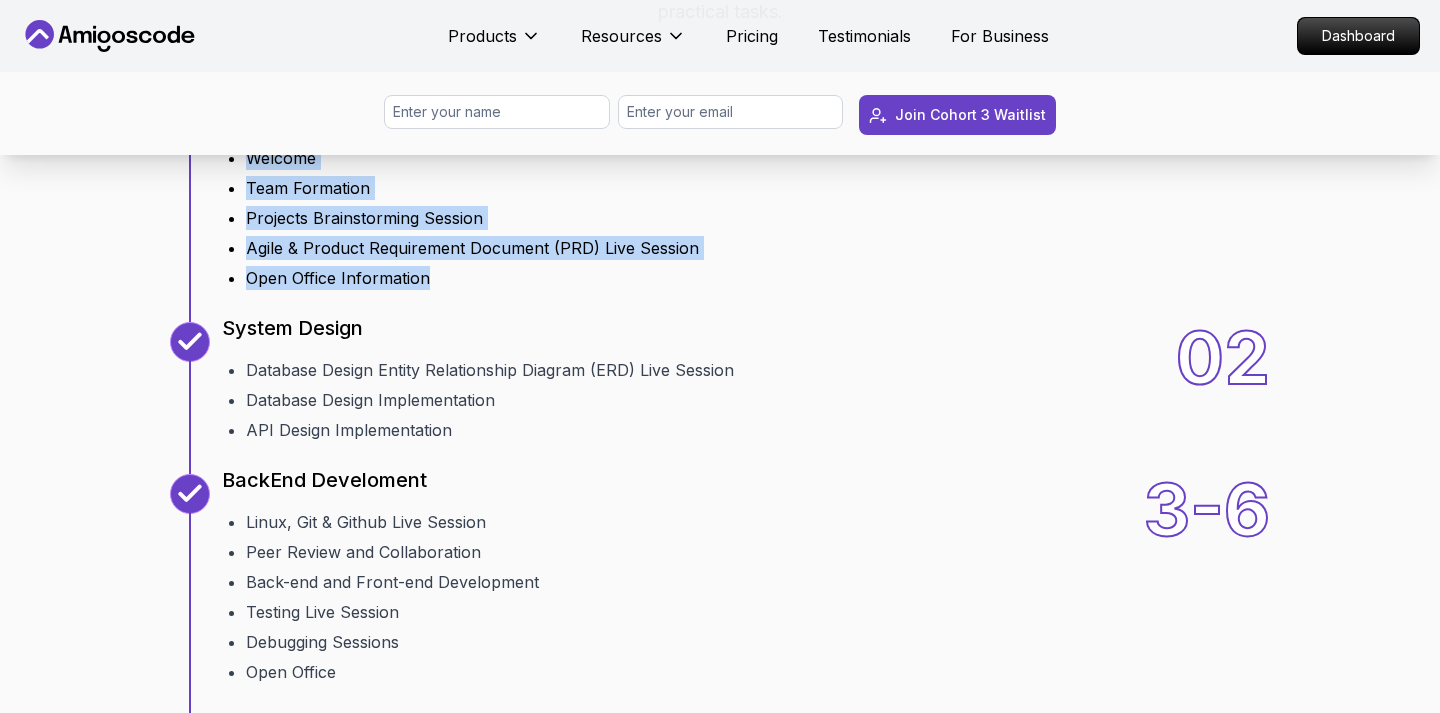 click on "Welcome" at bounding box center (570, 158) 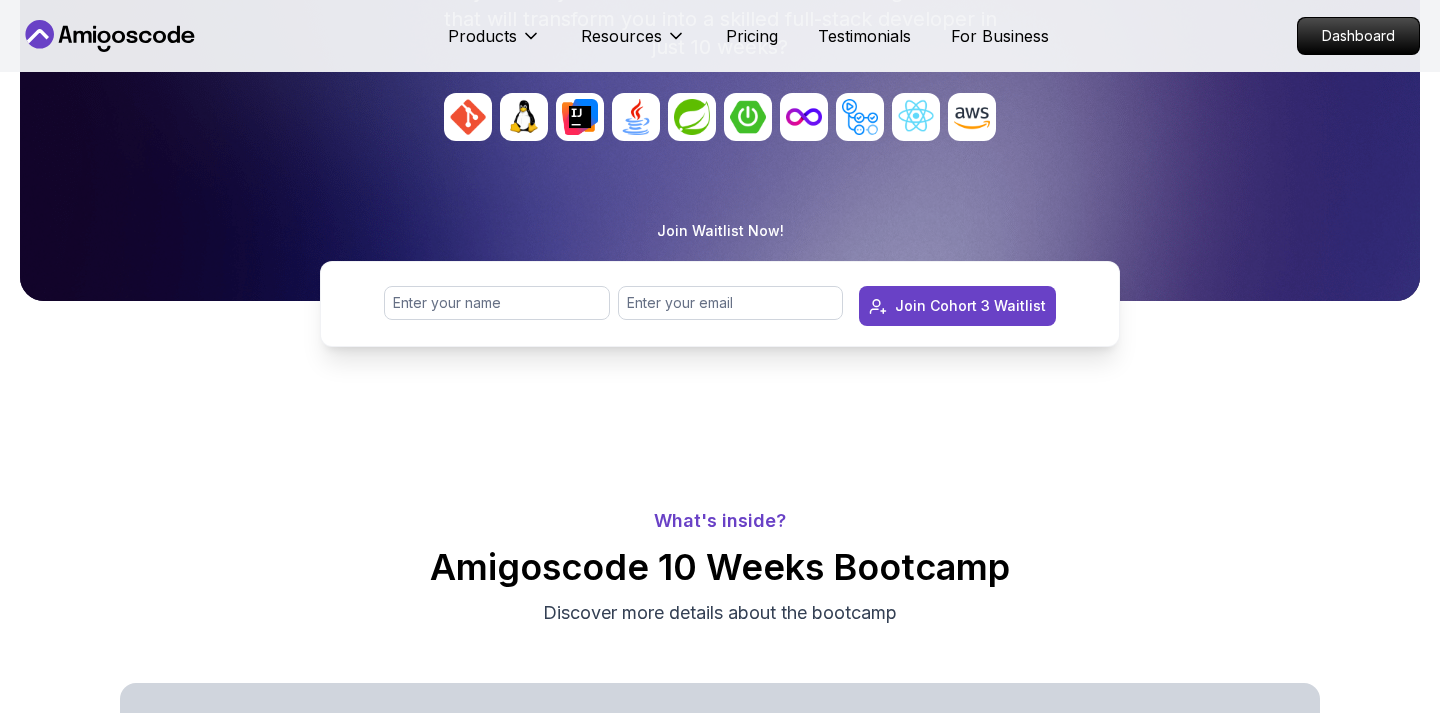 scroll, scrollTop: 0, scrollLeft: 0, axis: both 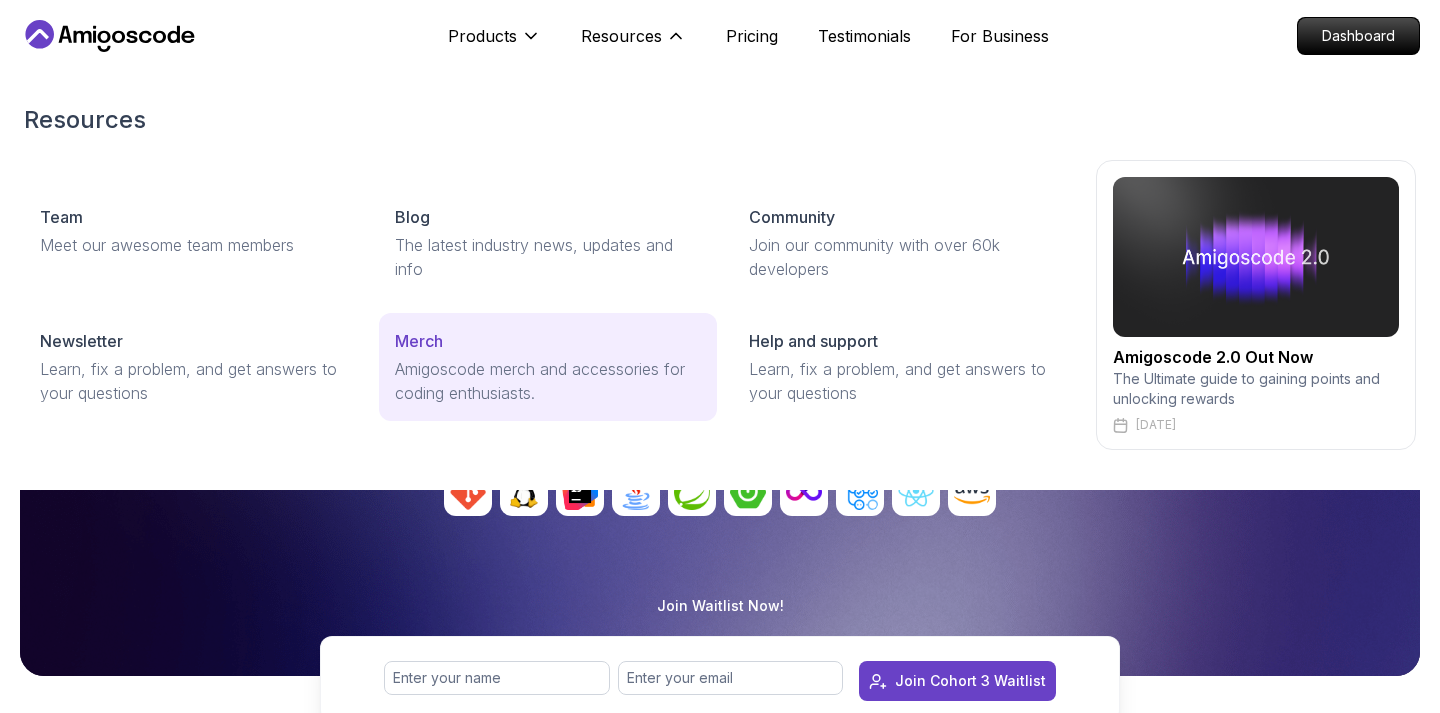 click on "Amigoscode merch and accessories for coding enthusiasts." at bounding box center [548, 381] 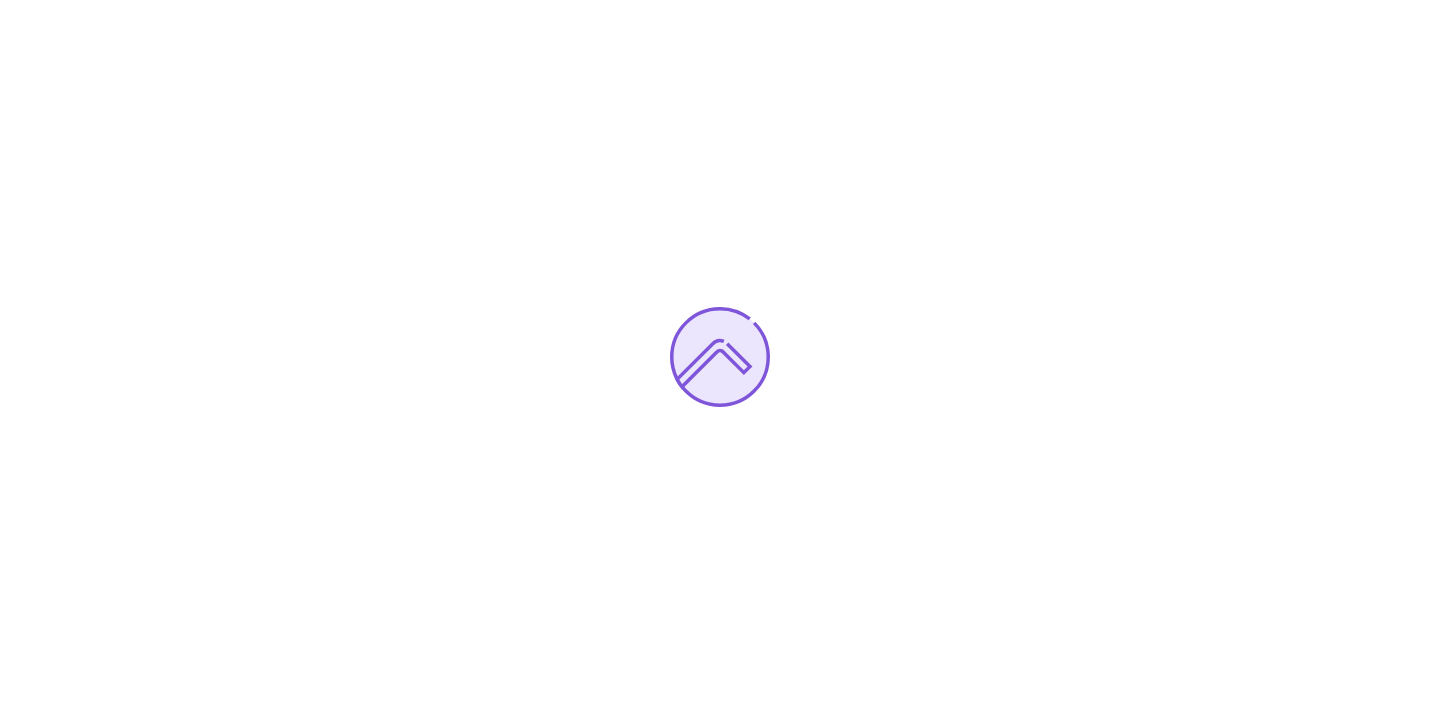 scroll, scrollTop: 0, scrollLeft: 0, axis: both 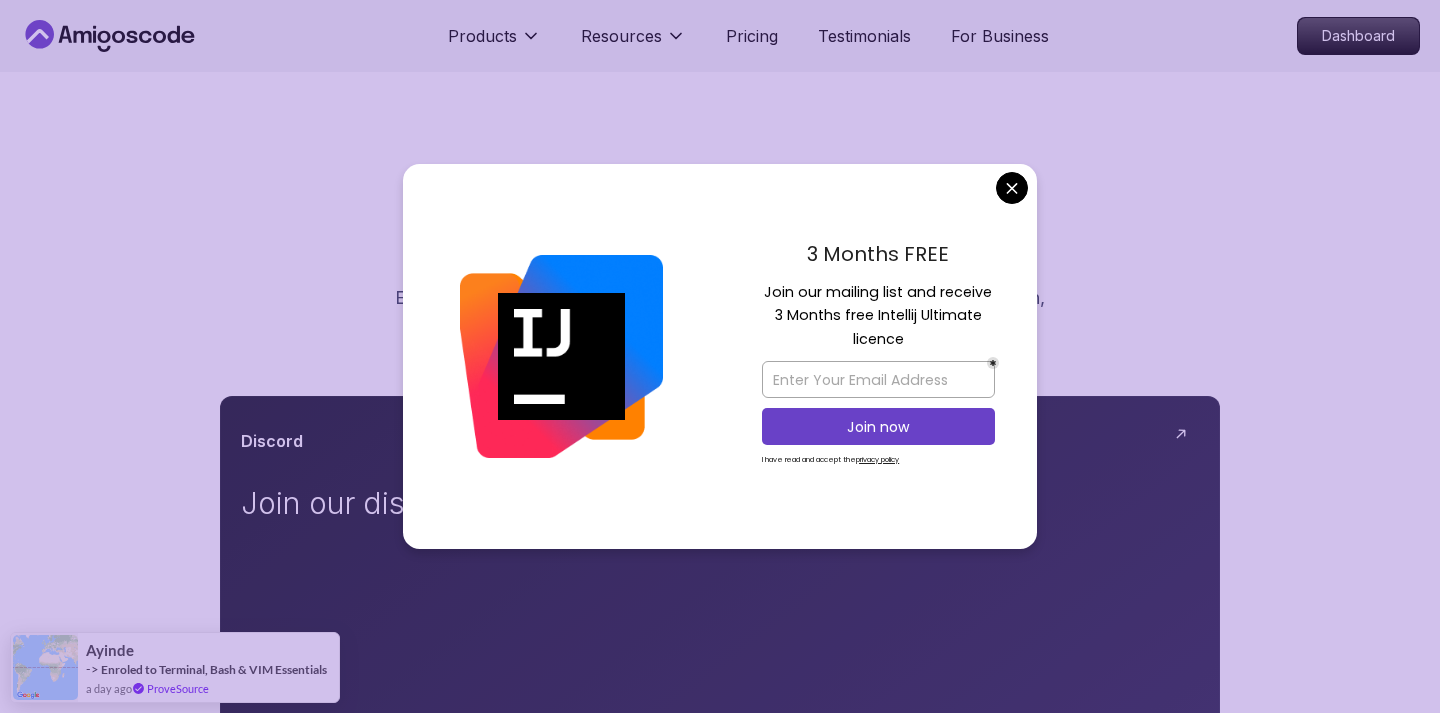 click on "Products Resources Pricing Testimonials For Business Dashboard Products Resources Pricing Testimonials For Business Dashboard Community Connect, Collaborate   Engage with like-minded individuals, share knowledge, and collaborate. Learn, grow, and achieve together. Discord Join our discord community X (Twitter) Follow our content on X (Twitter) Join Youtube Watch our content on Youtube Join Linkedin Follow our content on Linkedin Join Facebook Join our Facebook group Join The One-Stop Platform for   Developers Get unlimited access to coding   courses ,   Quizzes ,   Builds  and   Tools . Start your journey or level up your career with Amigoscode today! Start for Free Check Courses JOIN OUR NEWSLETTER We'll send you a nice letter once per week. No spam. Submit PRODUCTS Portfolly Courses Builds soon Bootcamp Roadmaps Textbook RESOURCES Team Blogs Newsletter Community QUICK LINKS Pricing Testimonials Merch Support Legal Terms Privacy Assalamualaikum 👋 © 2025 Amigoscode. All rights reserved.
Ayinde" at bounding box center (720, 1368) 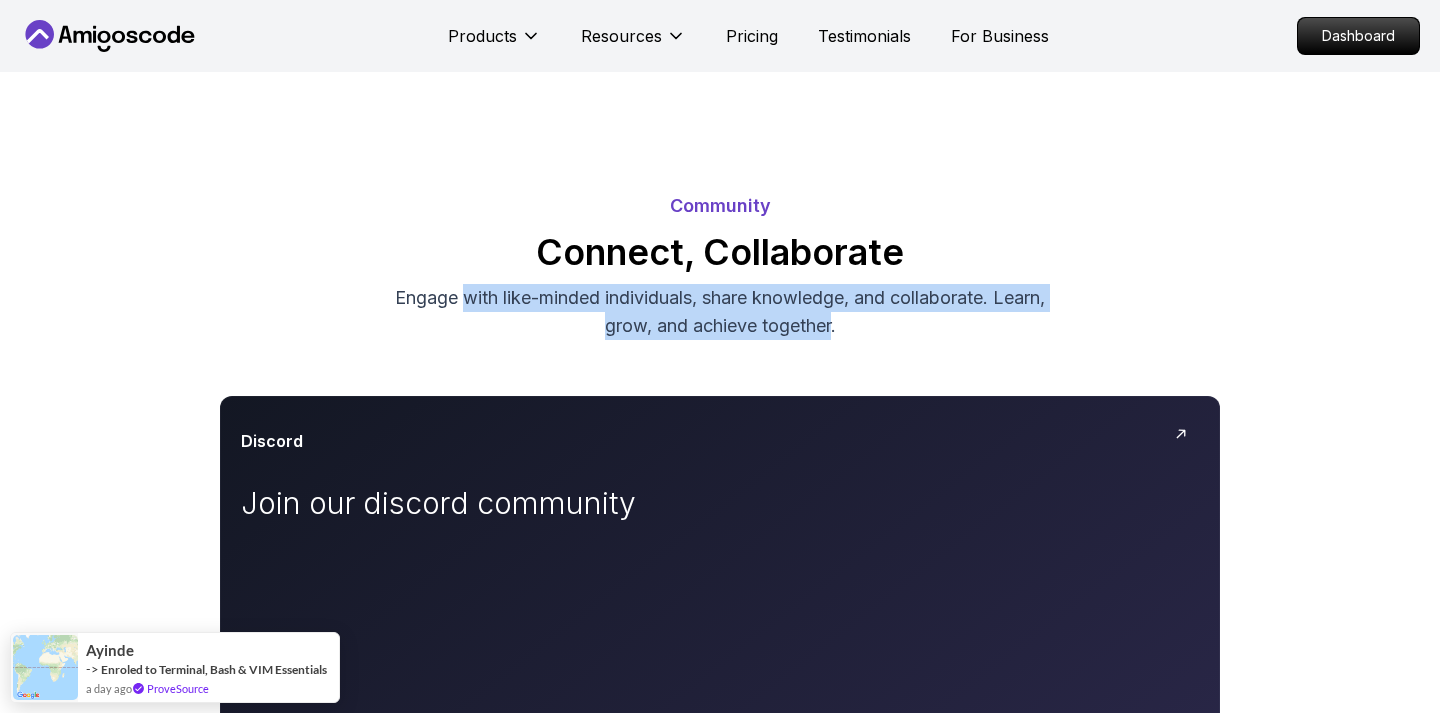 drag, startPoint x: 454, startPoint y: 300, endPoint x: 833, endPoint y: 333, distance: 380.43396 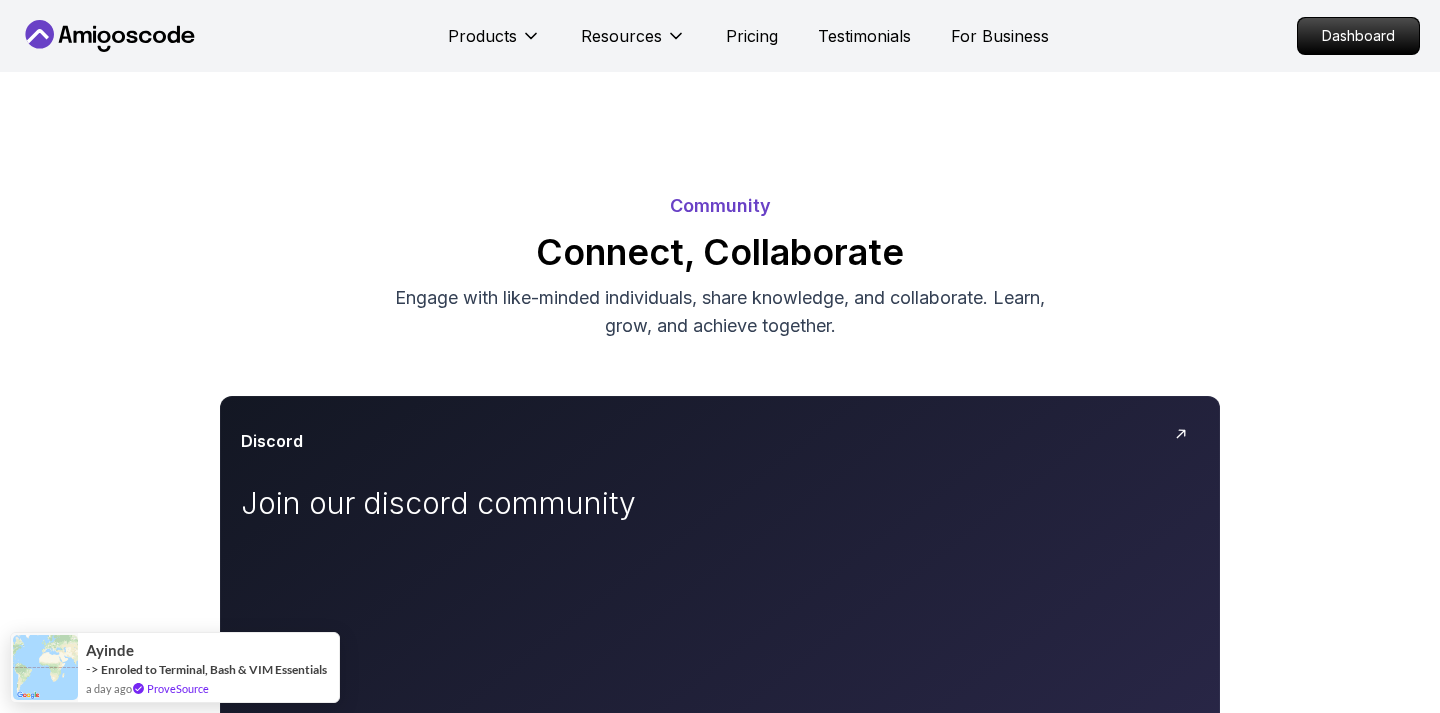 click on "Engage with like-minded individuals, share knowledge, and collaborate. Learn, grow, and achieve together." at bounding box center (720, 312) 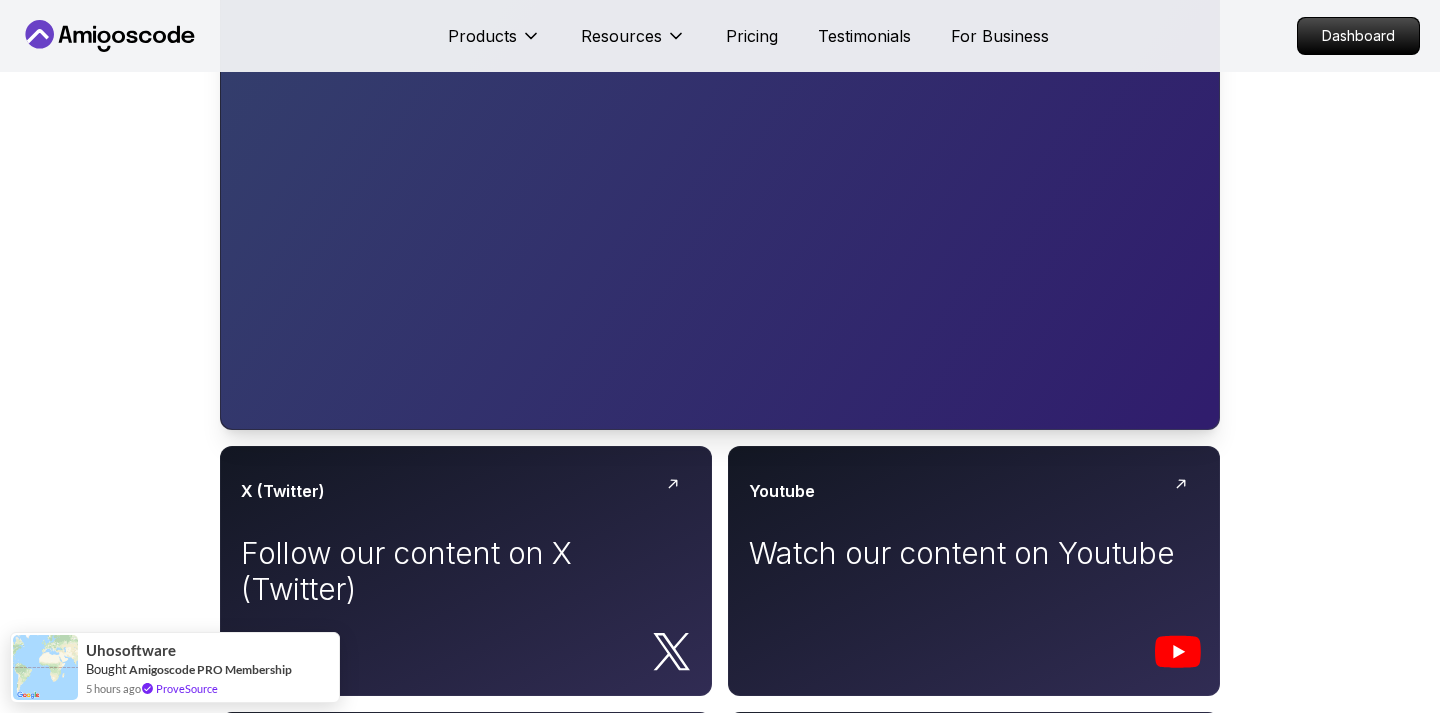 scroll, scrollTop: 746, scrollLeft: 0, axis: vertical 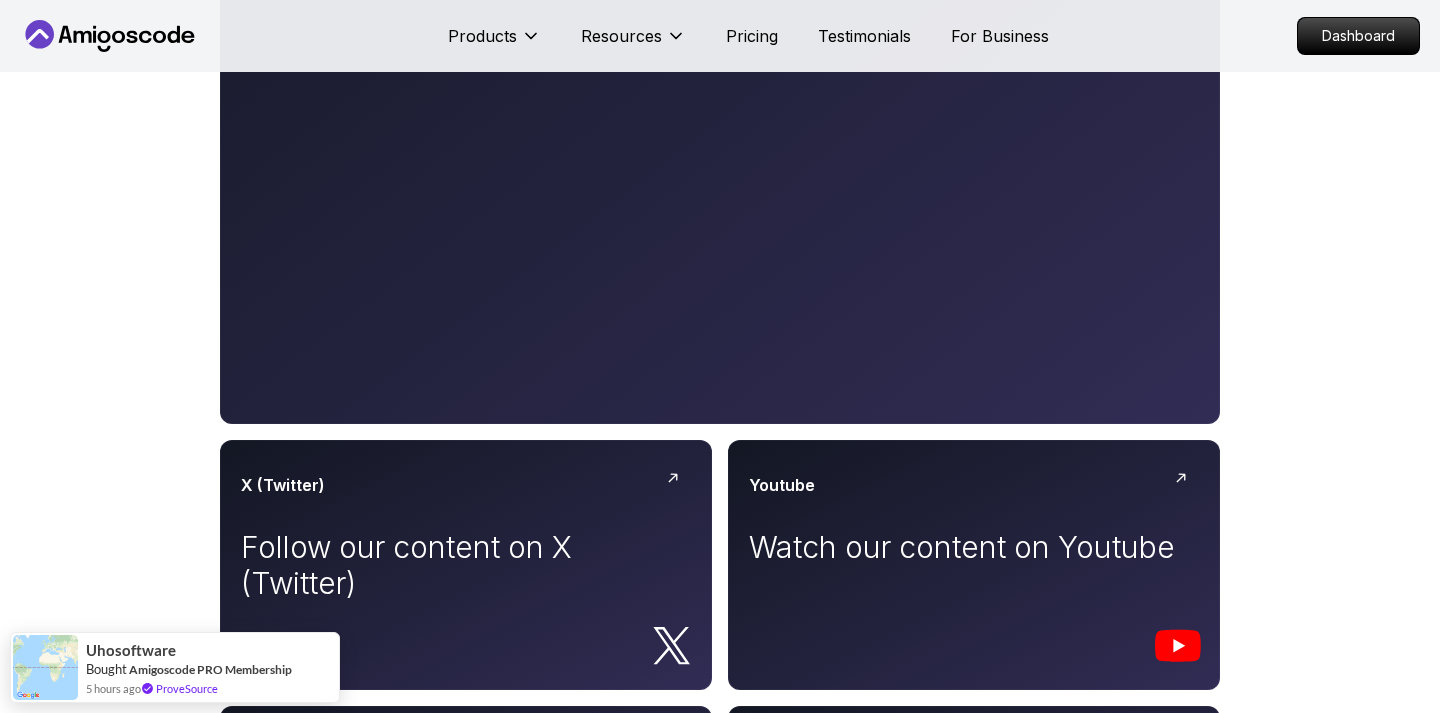 click on "Community Connect, Collaborate   Engage with like-minded individuals, share knowledge, and collaborate. Learn, grow, and achieve together. Discord Join our discord community X (Twitter) Follow our content on X (Twitter) Join Youtube Watch our content on Youtube Join Linkedin Follow our content on Linkedin Join Facebook Join our Facebook group Join" at bounding box center [720, 171] 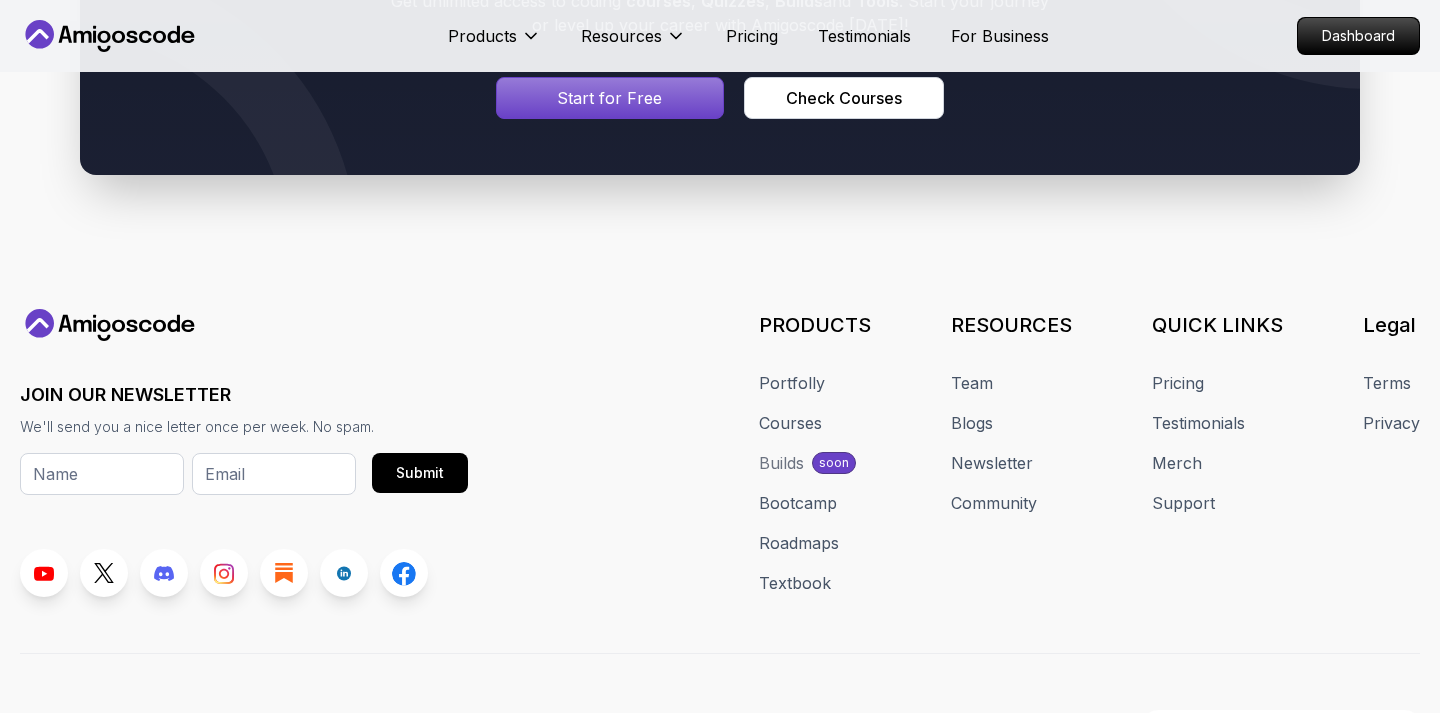 scroll, scrollTop: 1948, scrollLeft: 0, axis: vertical 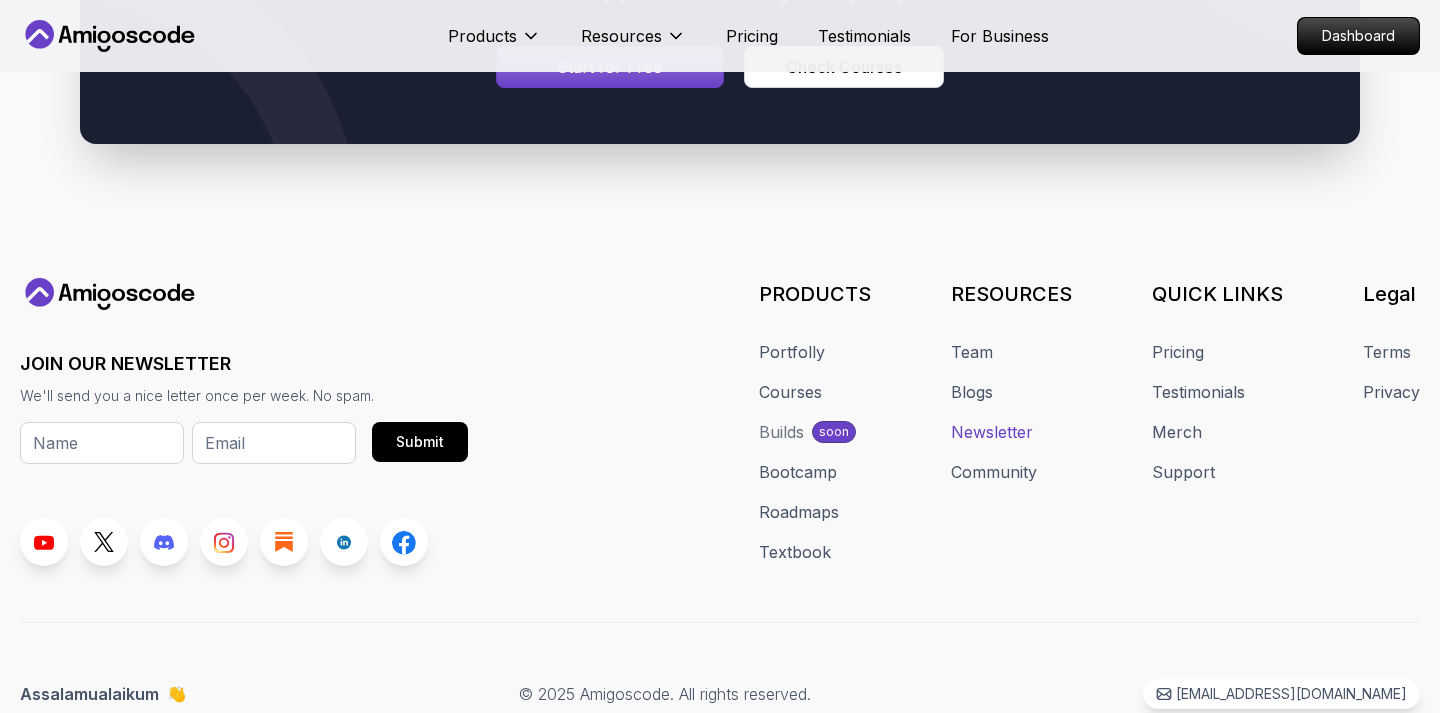 click on "Newsletter" at bounding box center [992, 432] 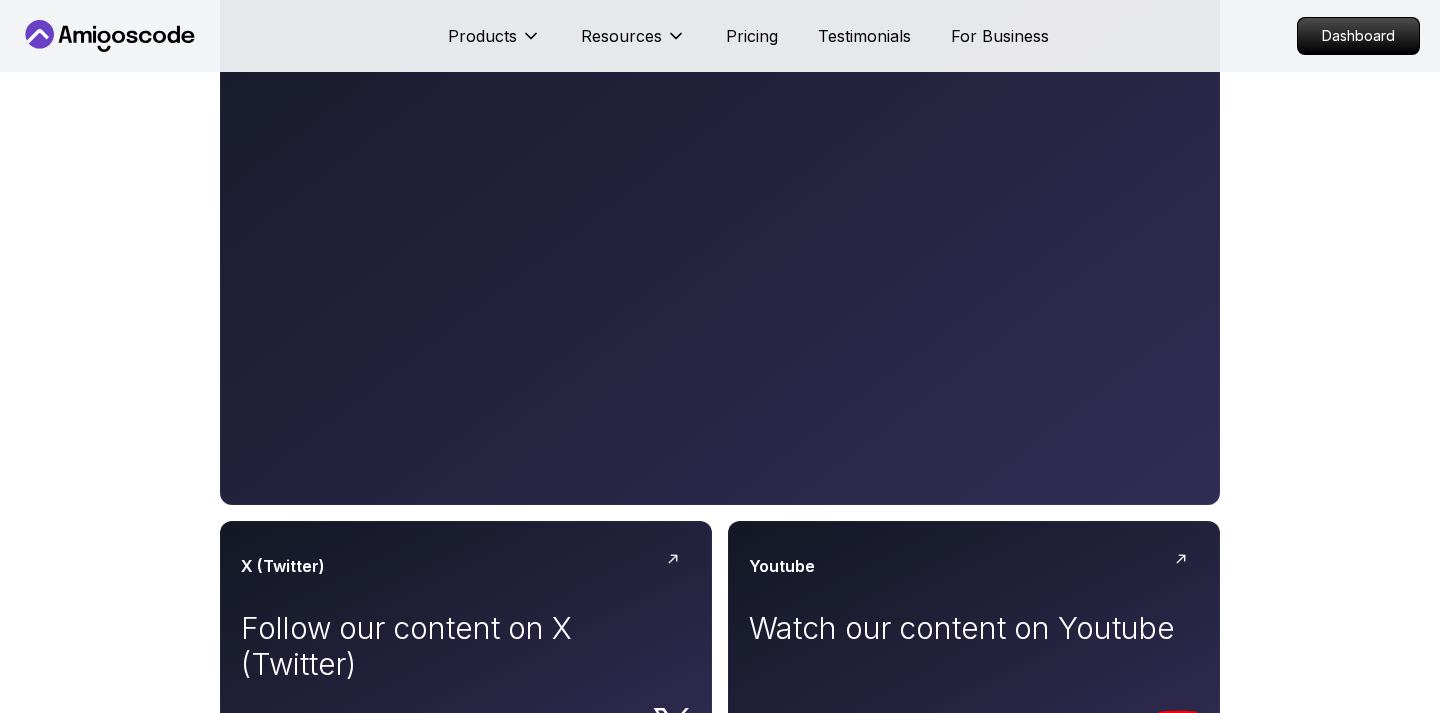 scroll, scrollTop: 1840, scrollLeft: 0, axis: vertical 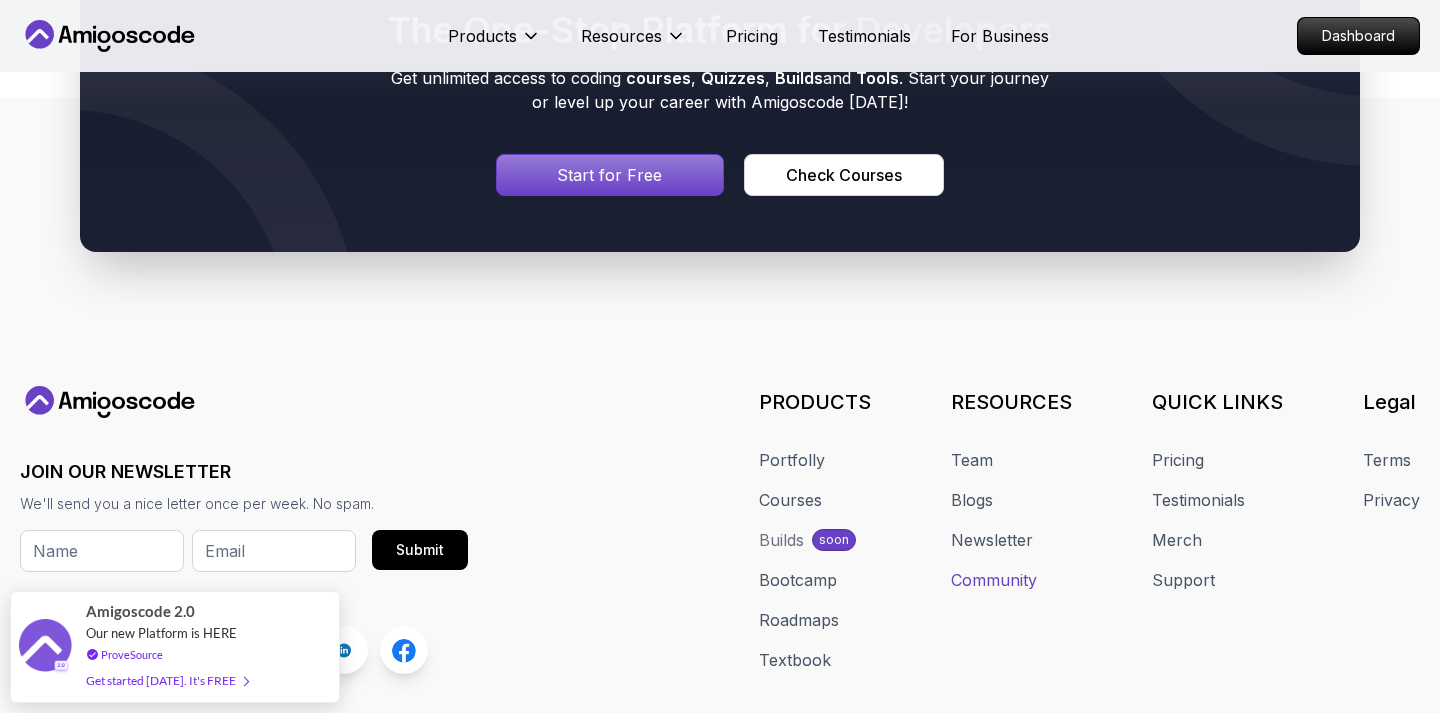 click on "Community" at bounding box center (994, 580) 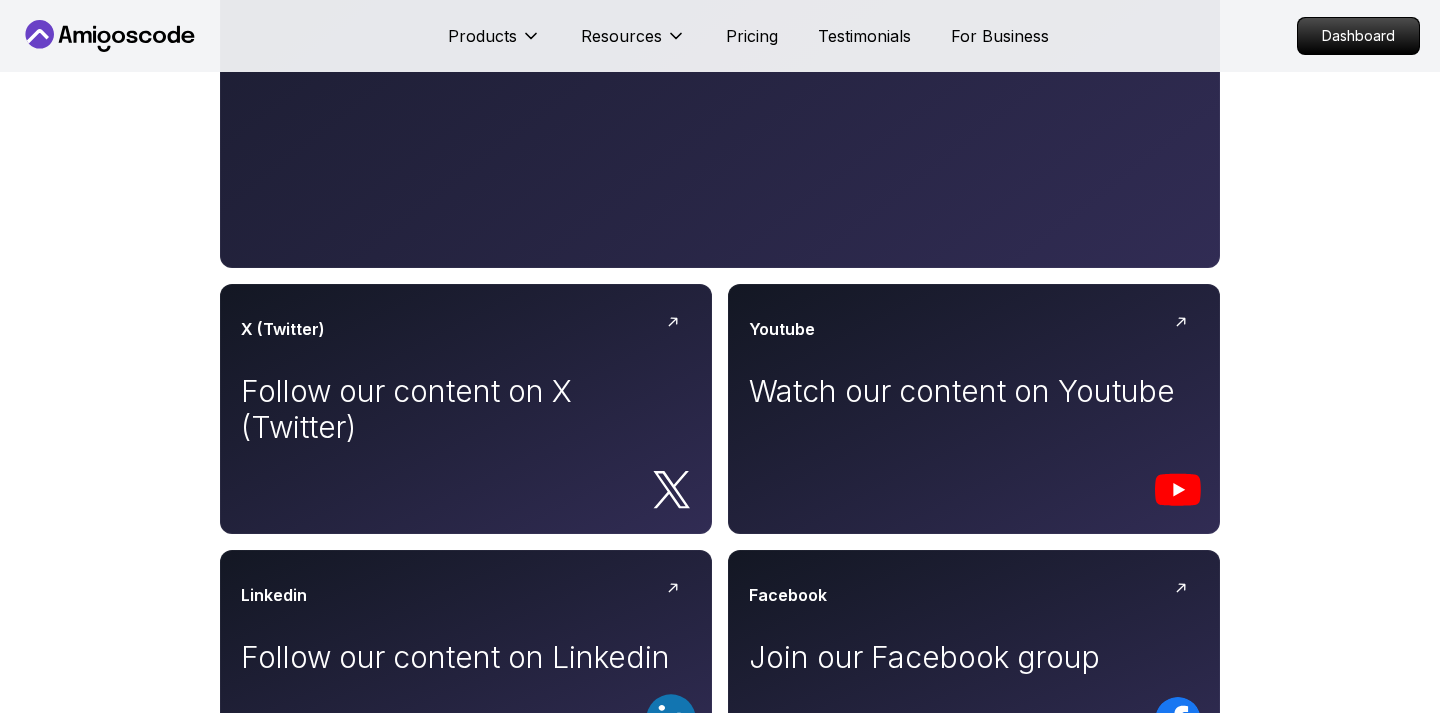 scroll, scrollTop: 888, scrollLeft: 0, axis: vertical 